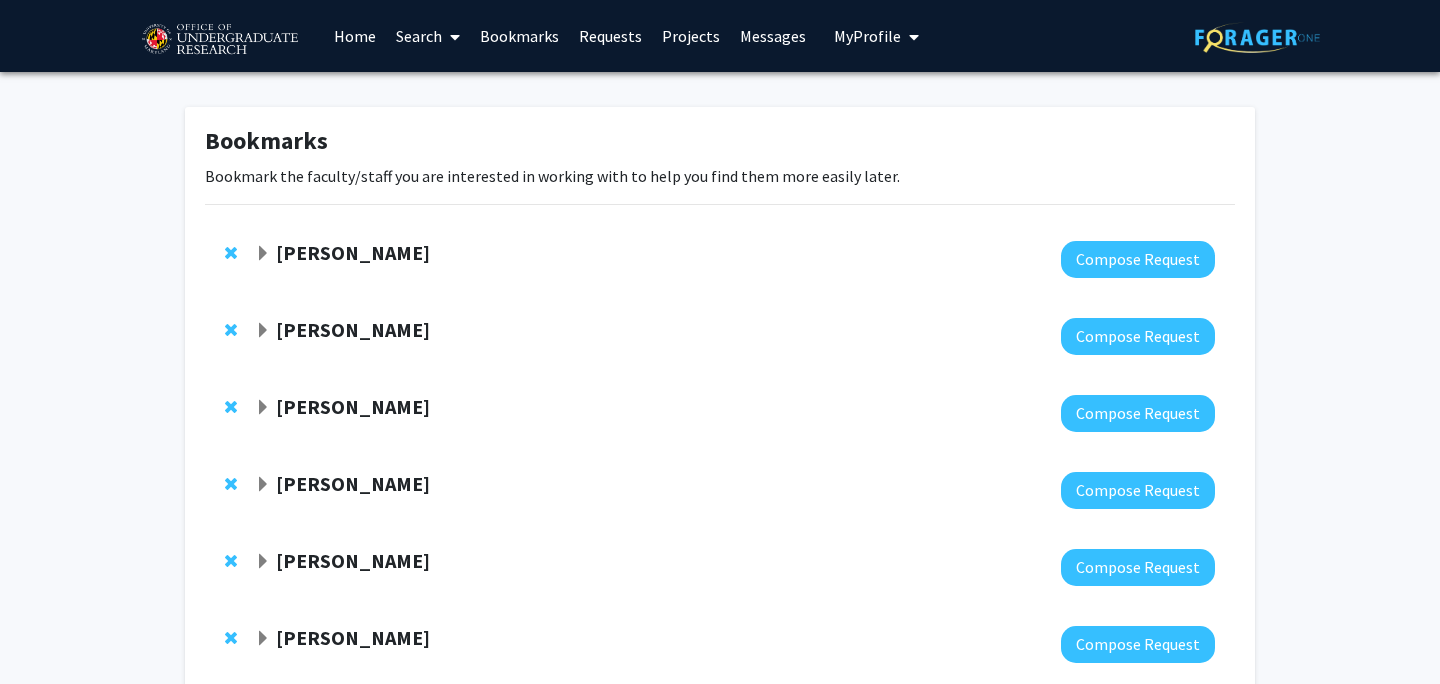 scroll, scrollTop: 0, scrollLeft: 0, axis: both 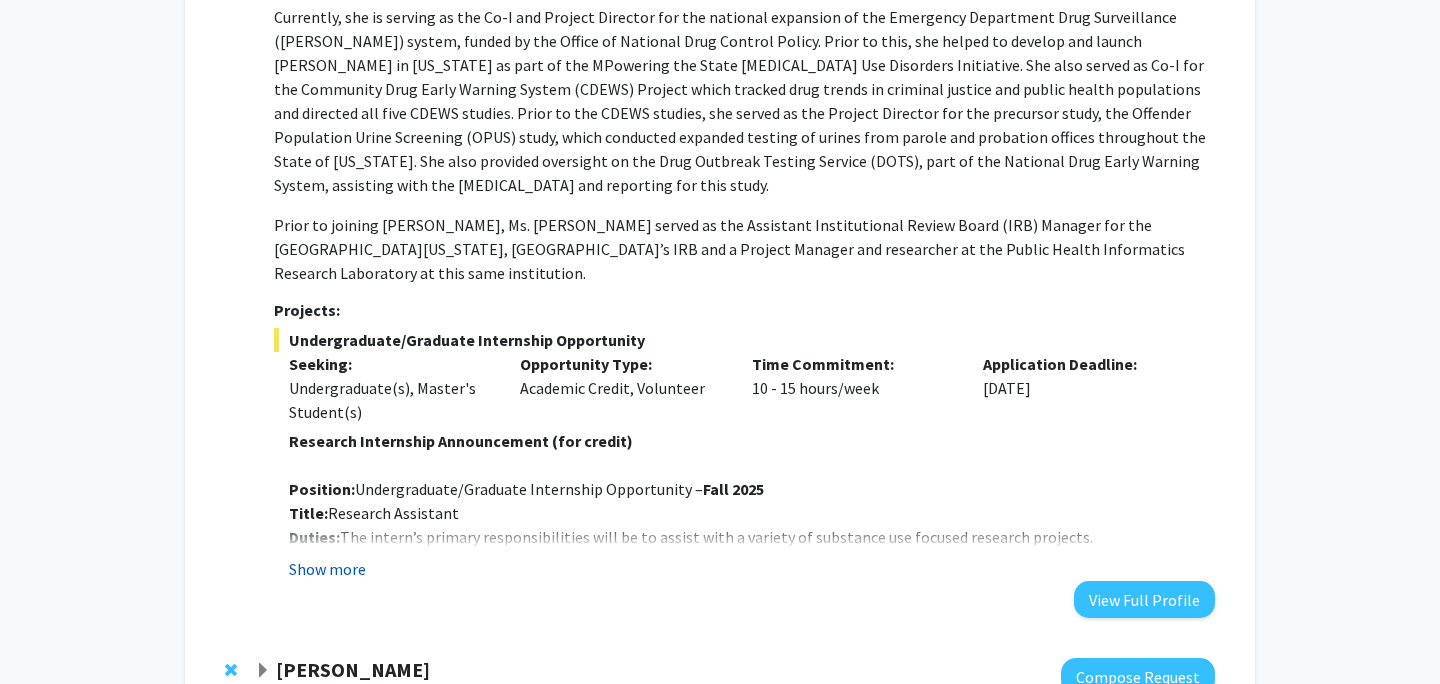 click on "Show more" at bounding box center (327, 569) 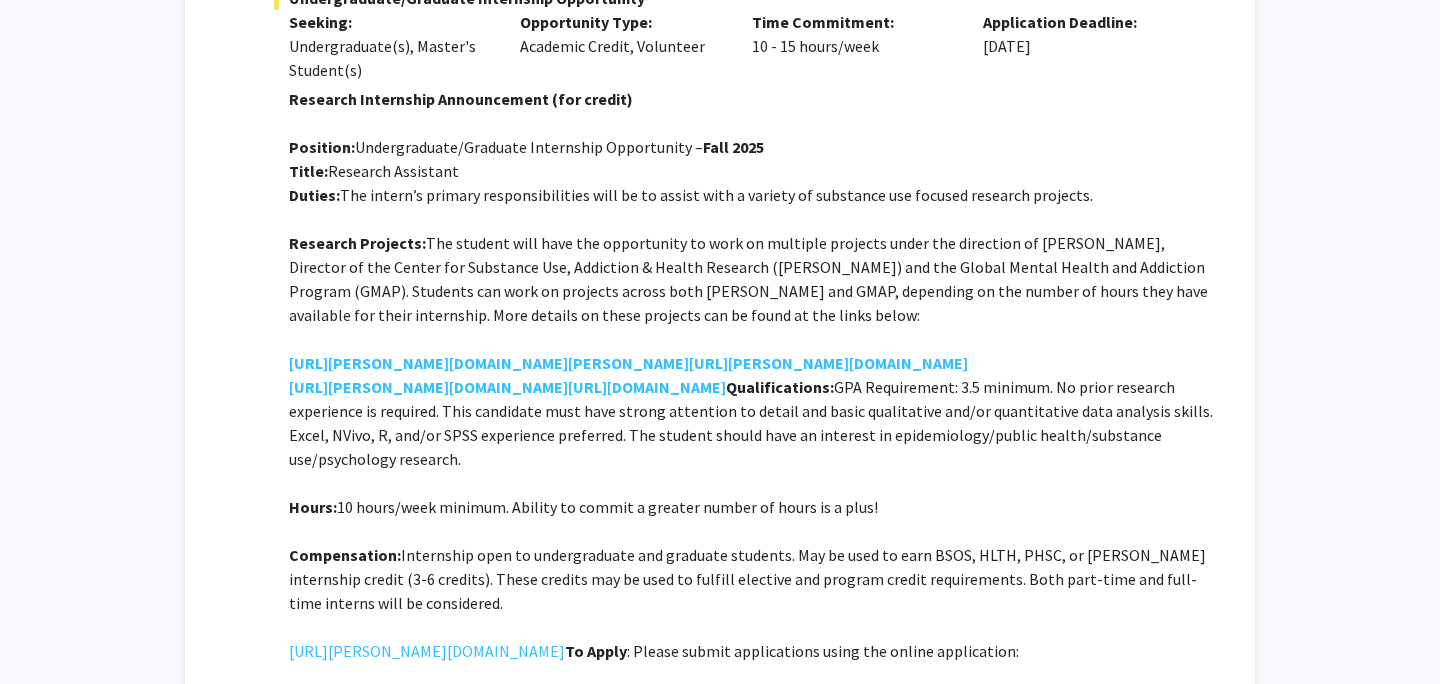scroll, scrollTop: 885, scrollLeft: 0, axis: vertical 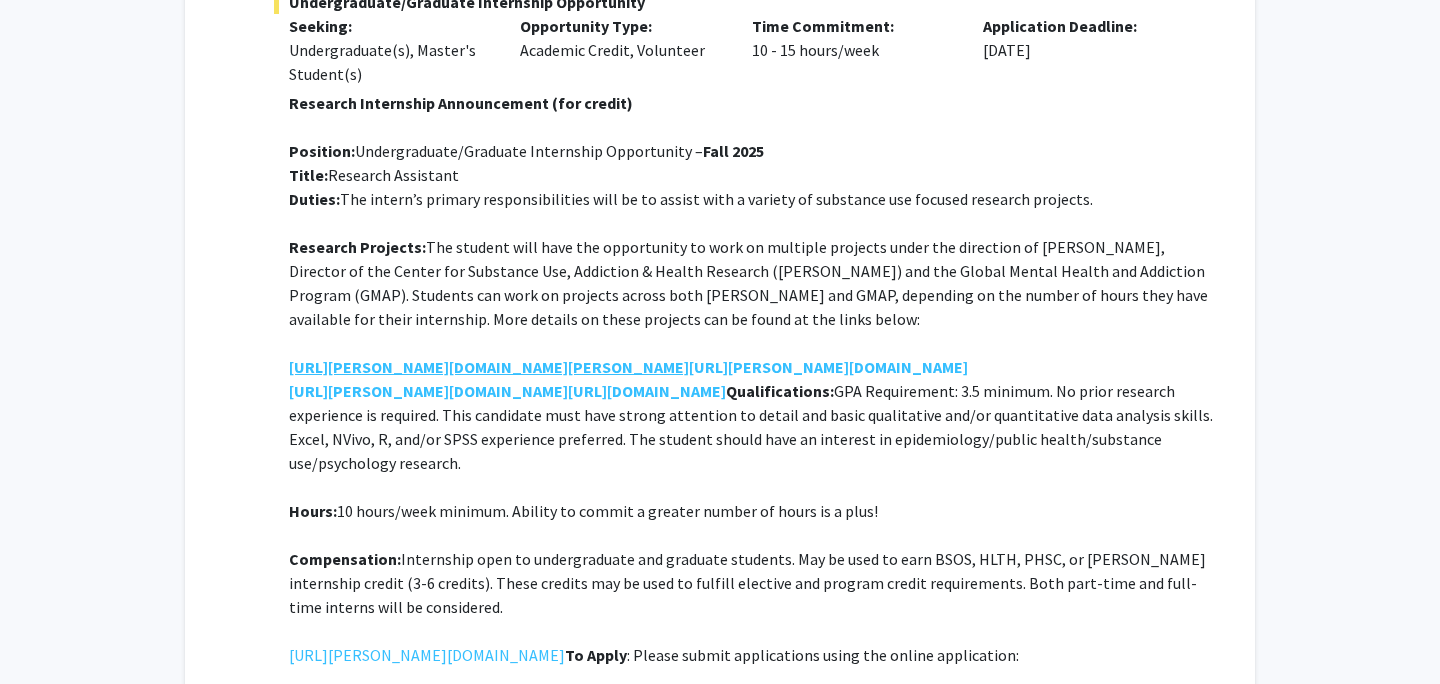click on "https://cesar.umd.edu/landingtopic/edds-hospitals-data" at bounding box center (489, 367) 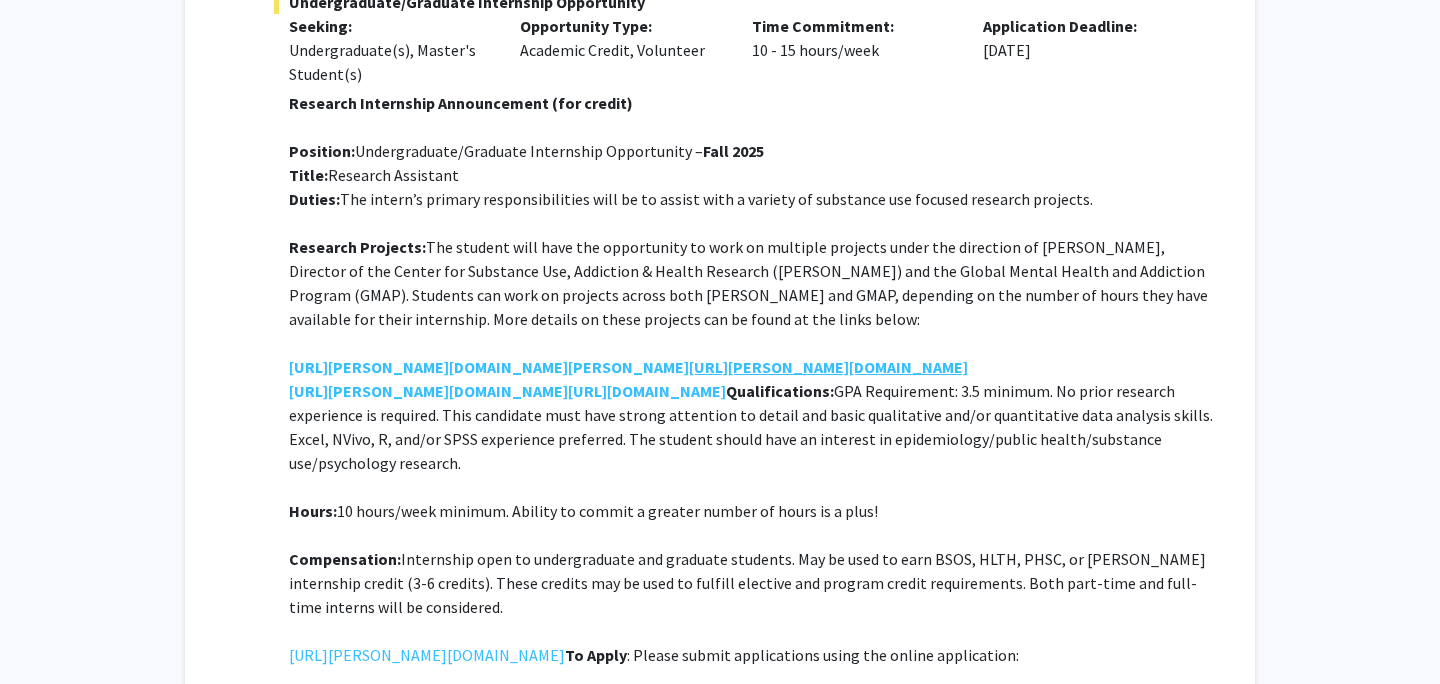 click on "https://cesar.umd.edu/landing/treatment" at bounding box center (828, 367) 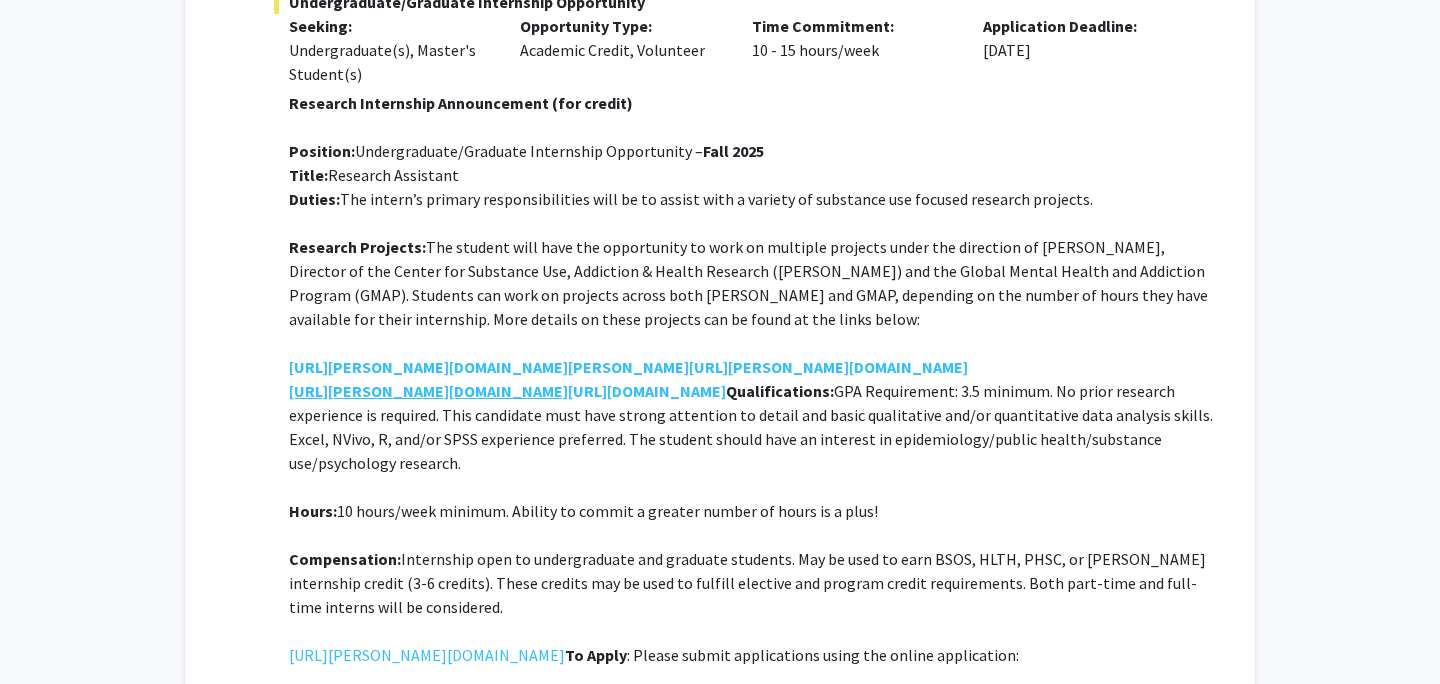 click on "https://cesar.umd.edu/landing/recovery" at bounding box center [428, 391] 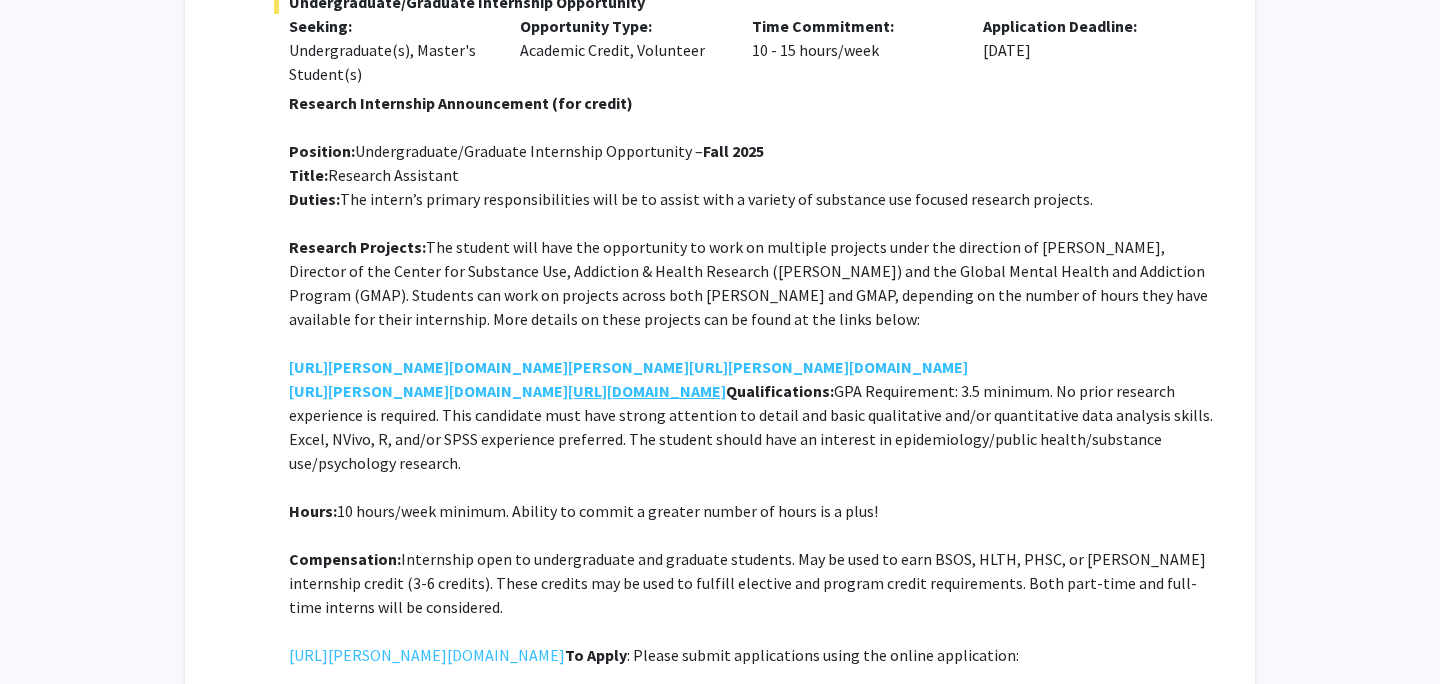 click on "https://www.gmhaddictionlab.org/our-projects" at bounding box center (647, 391) 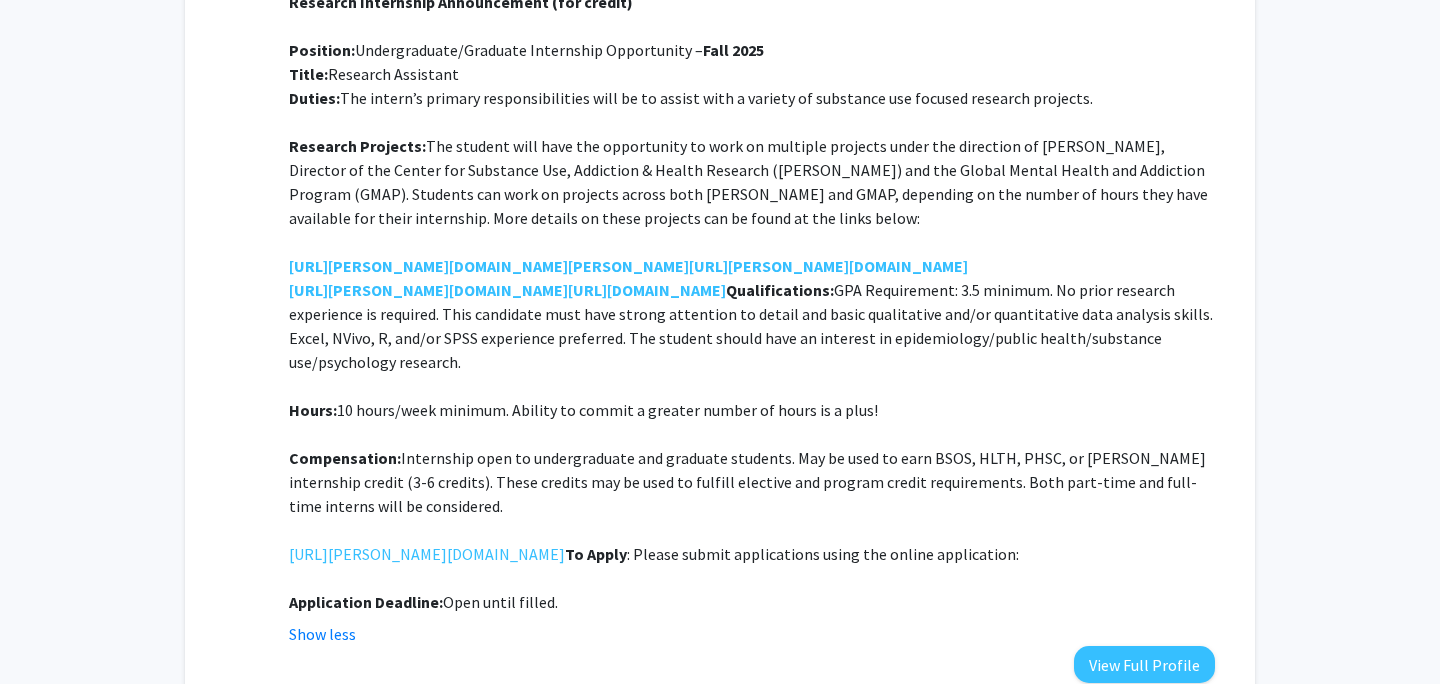 scroll, scrollTop: 988, scrollLeft: 0, axis: vertical 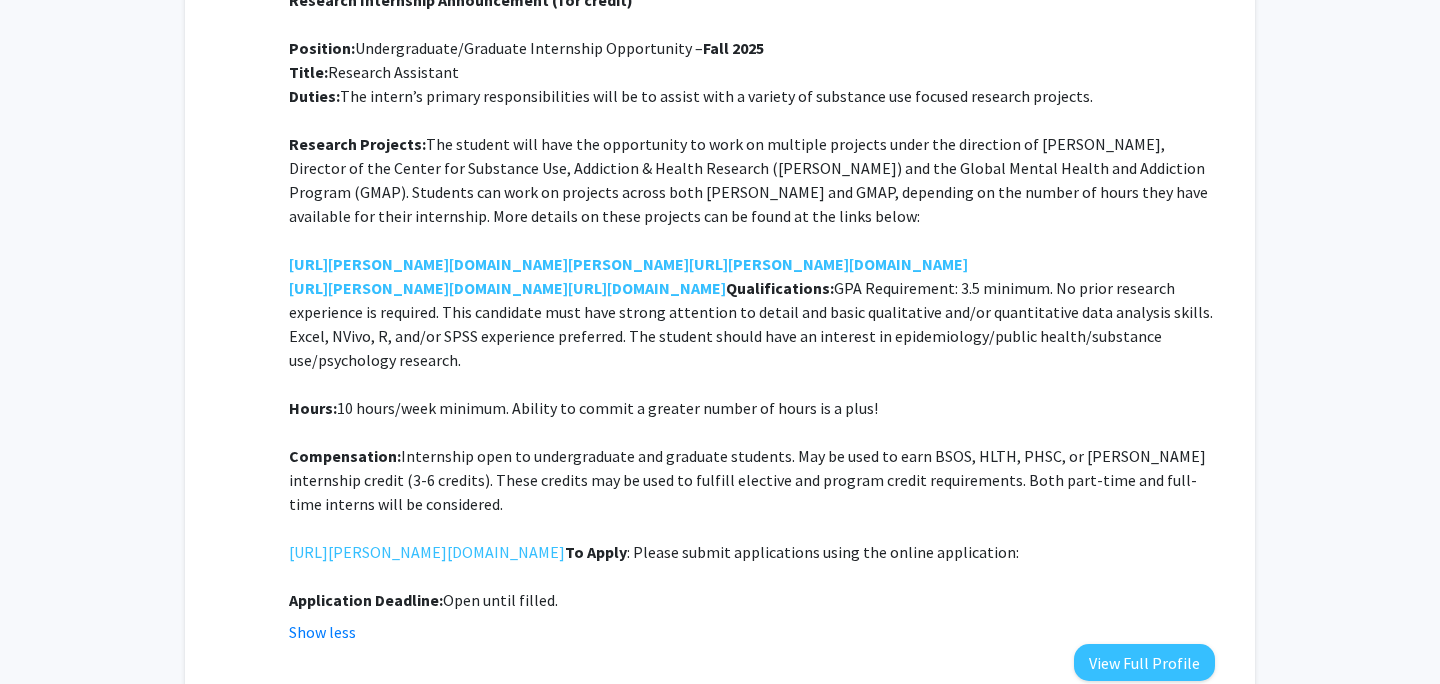 click on "Application Deadline:  Open until filled." at bounding box center [752, 600] 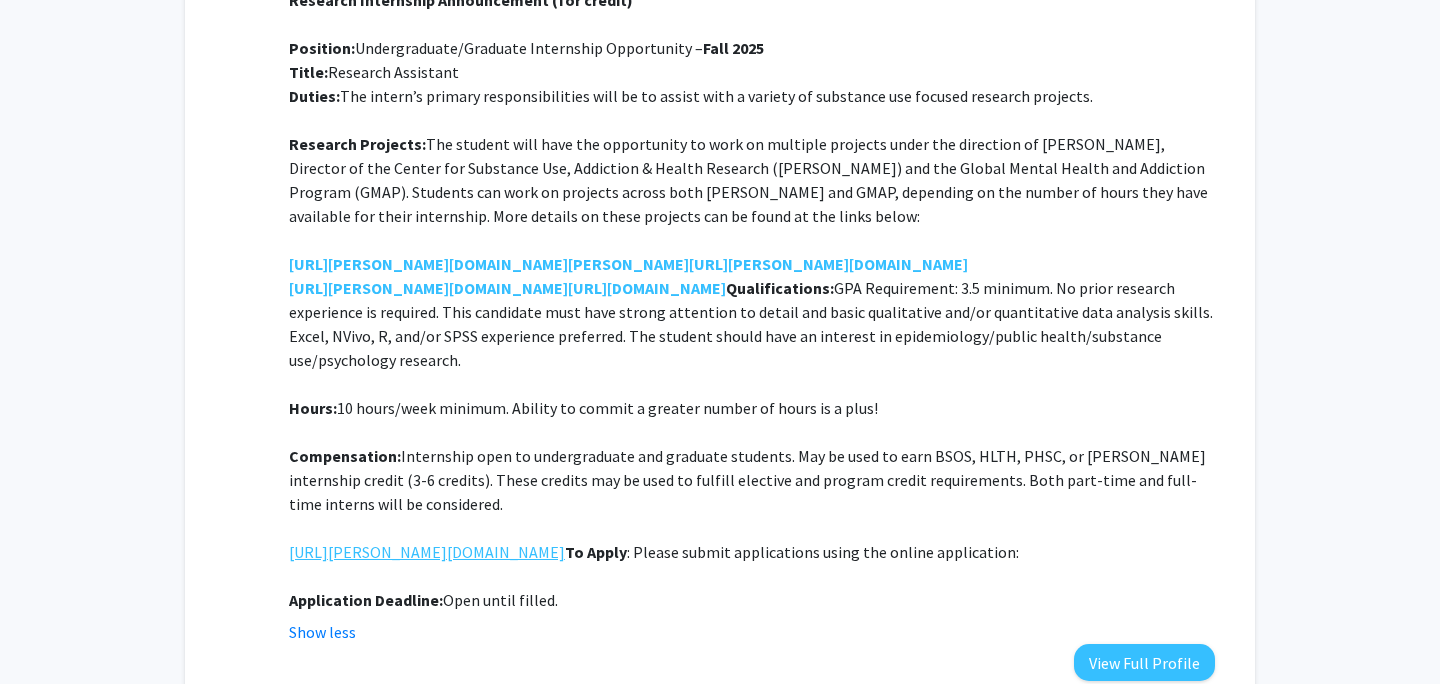 click on "https://cesar.umd.edu/landingtopic/student-research-opportunities" at bounding box center [427, 552] 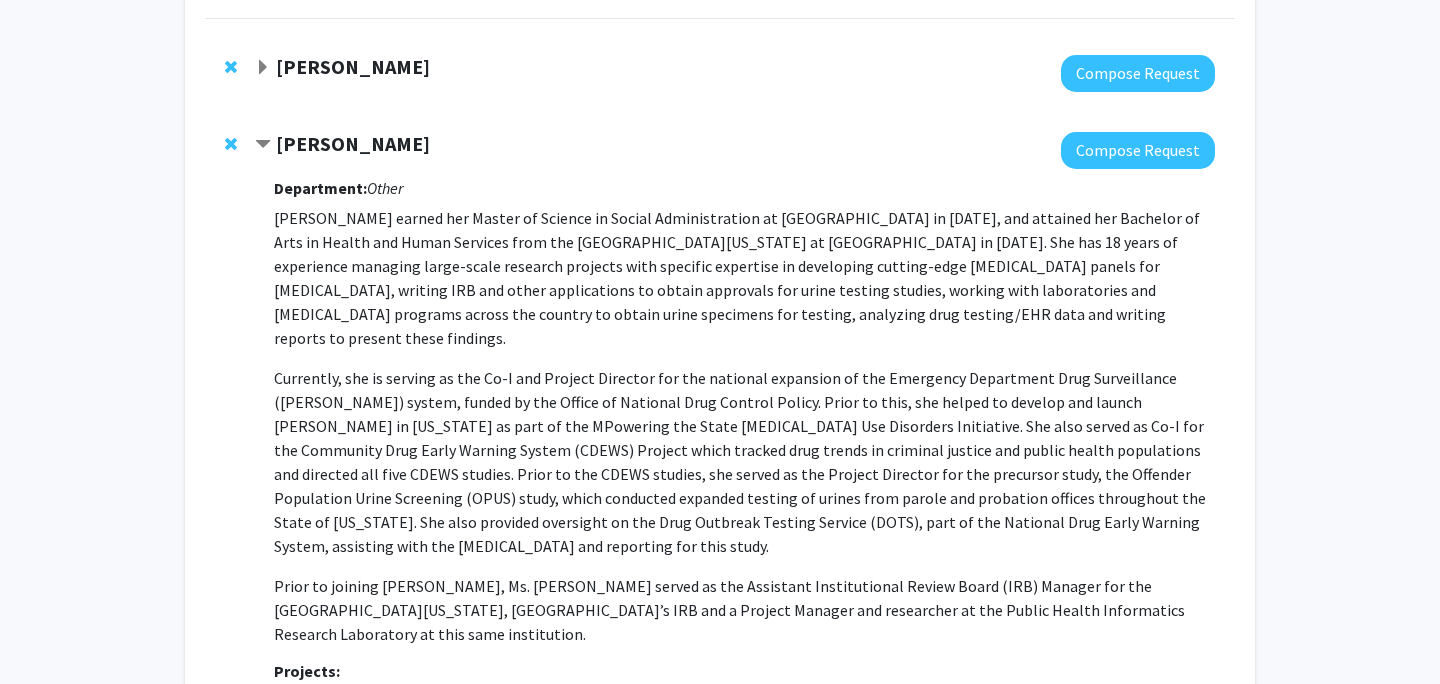 scroll, scrollTop: 109, scrollLeft: 0, axis: vertical 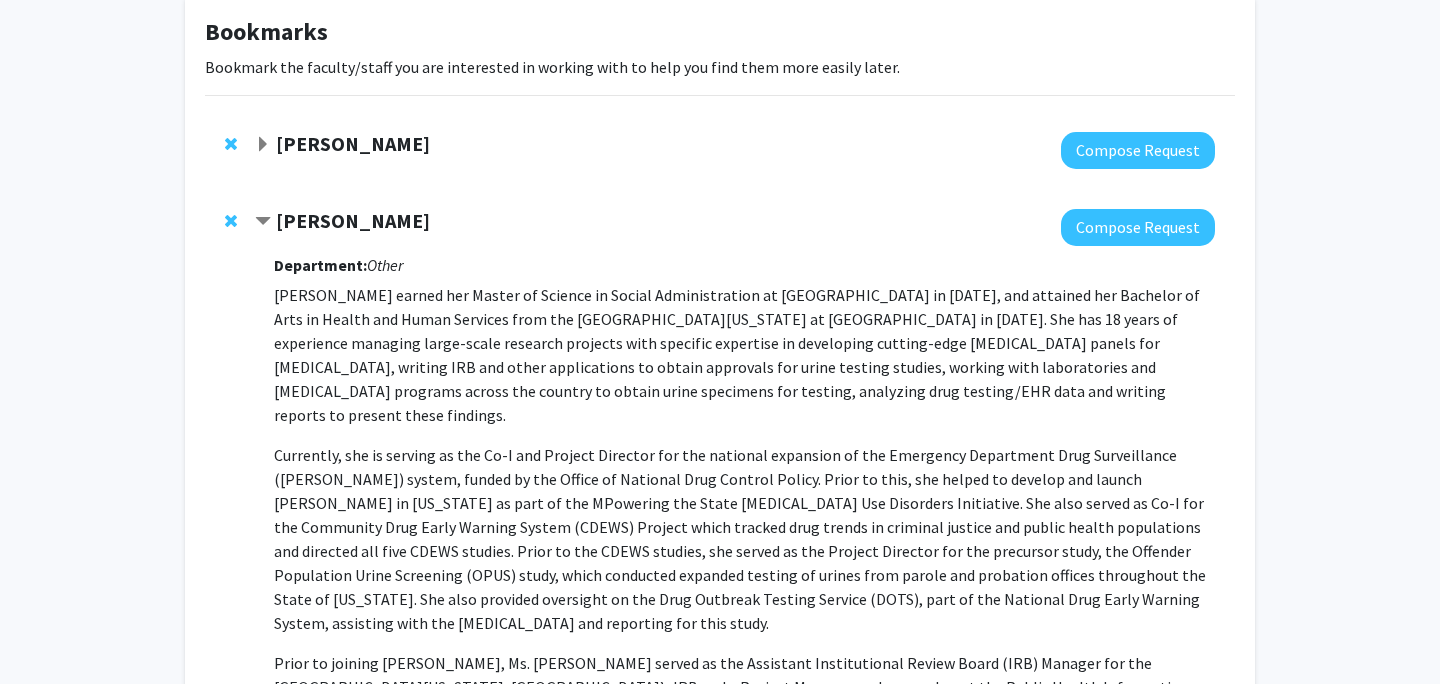 click on "Amy Billing" 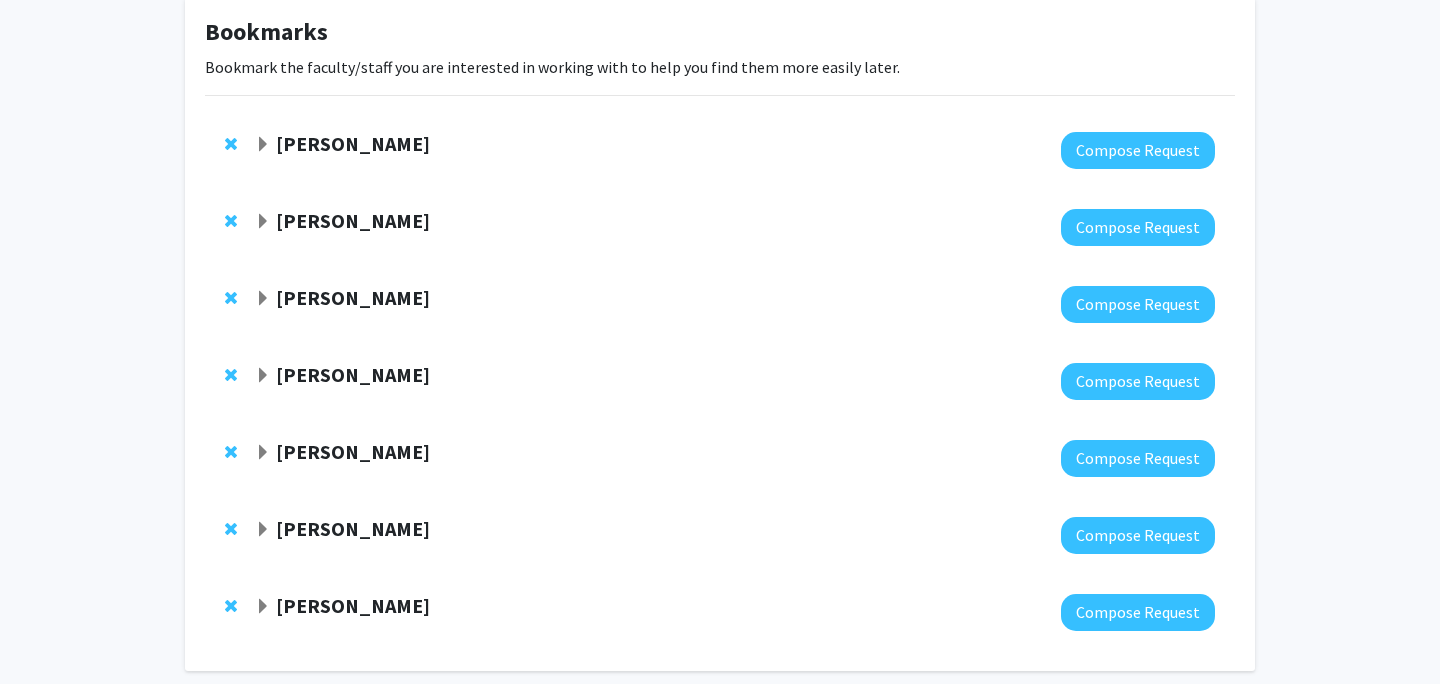 click on "Yasmeen Faroqi-Shah" 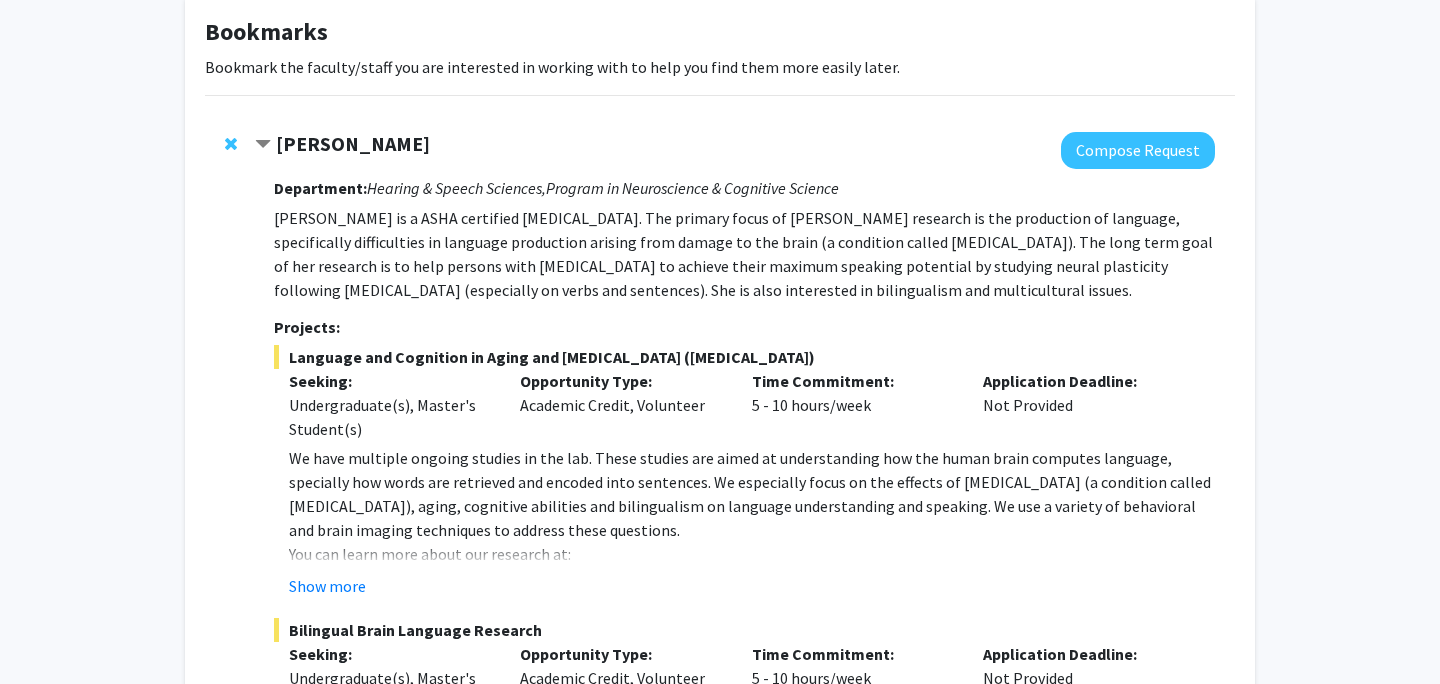 click on "Yasmeen Faroqi-Shah" 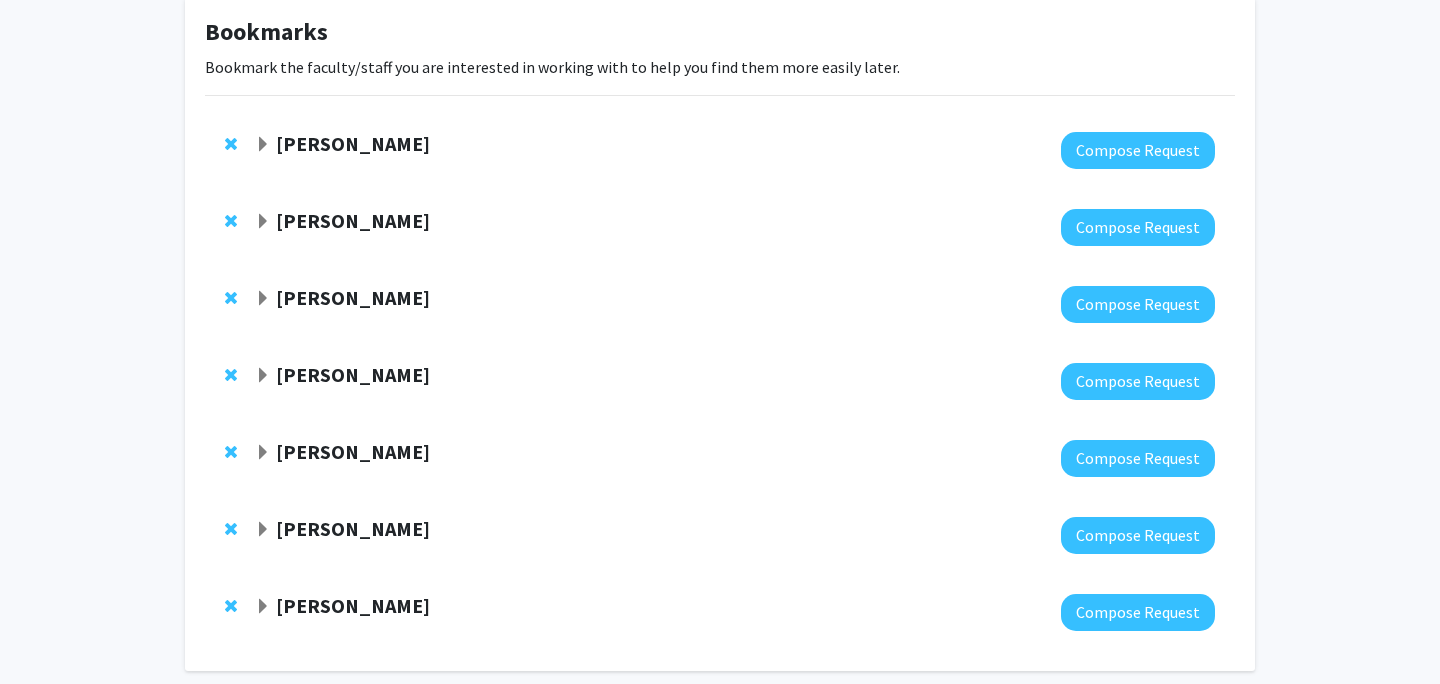 click on "Leah Dodson" 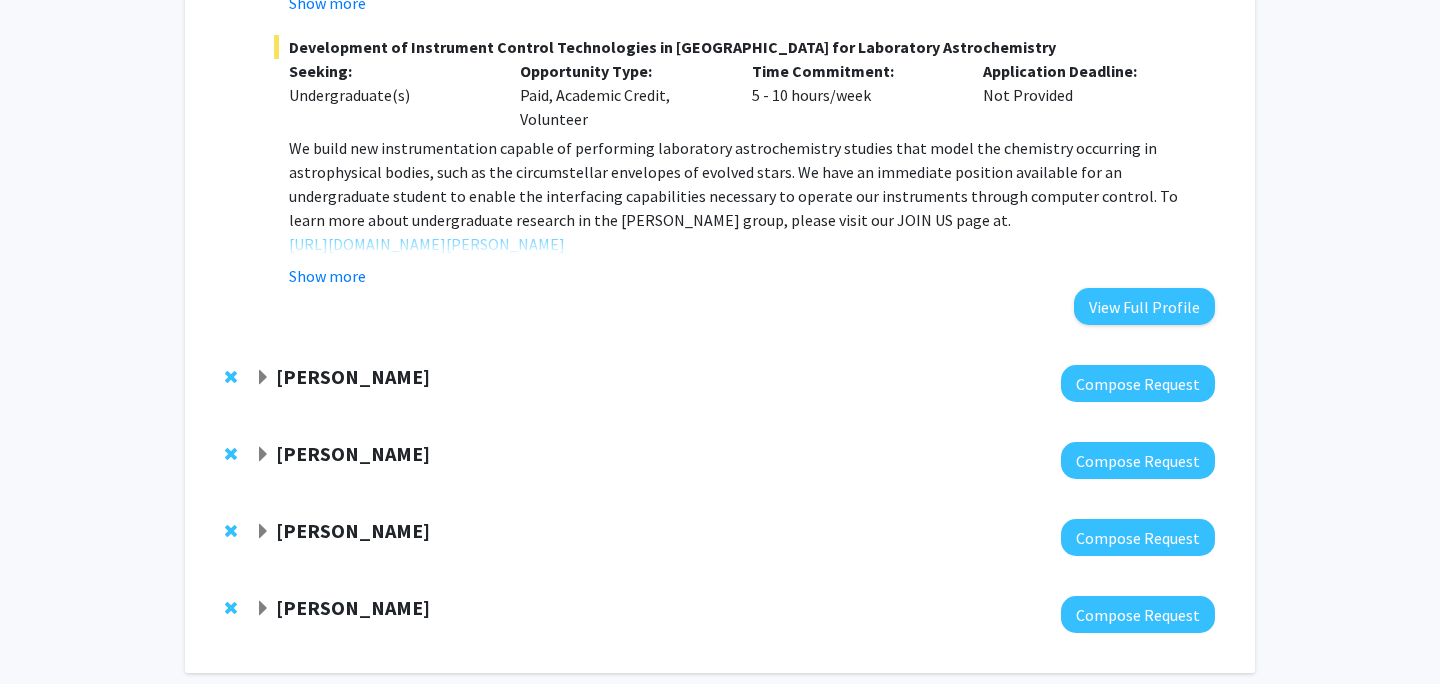 scroll, scrollTop: 828, scrollLeft: 0, axis: vertical 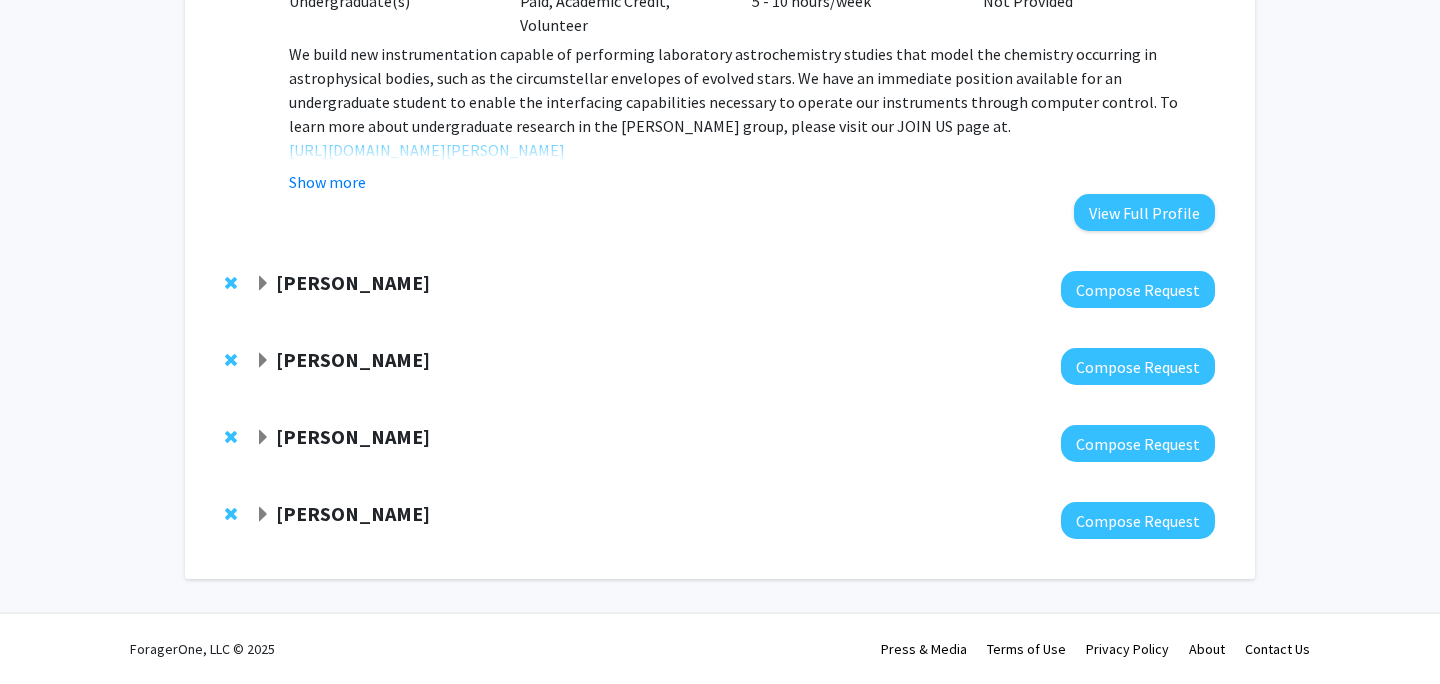 click on "Jeffery Klauda" 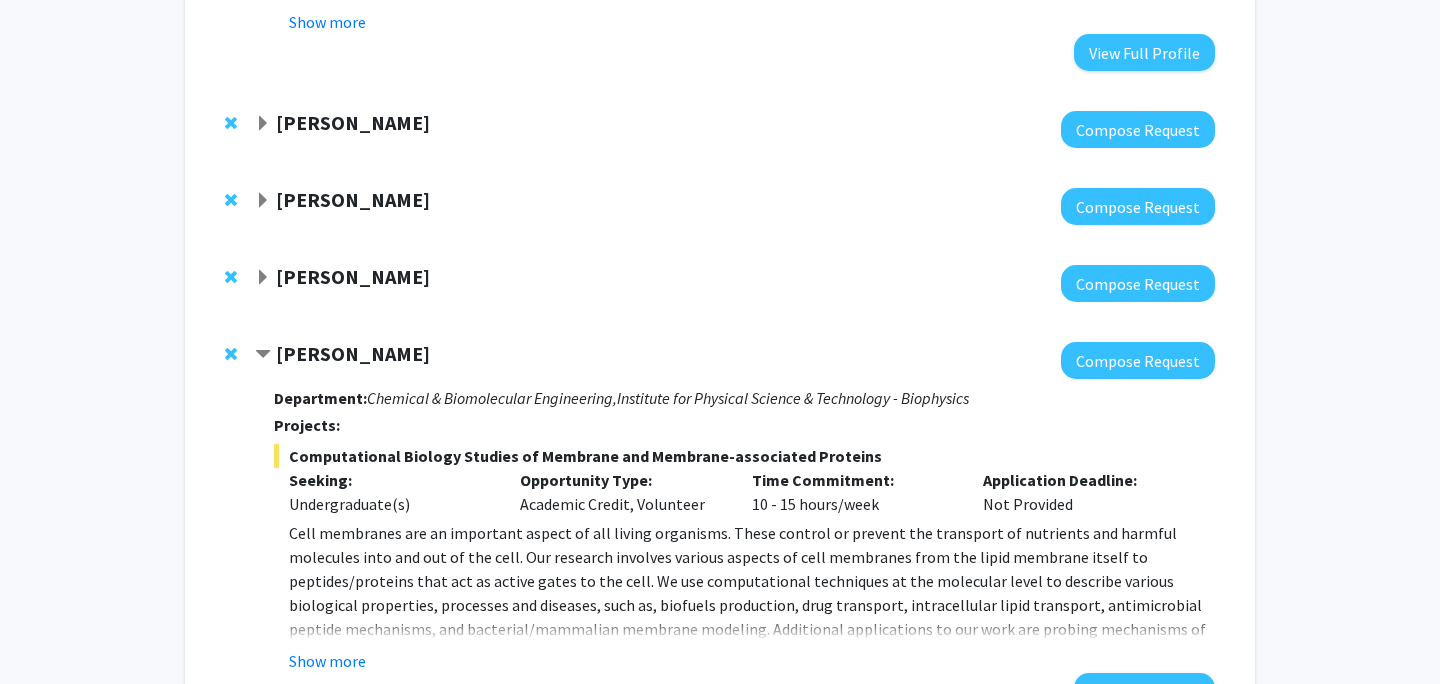 scroll, scrollTop: 1158, scrollLeft: 0, axis: vertical 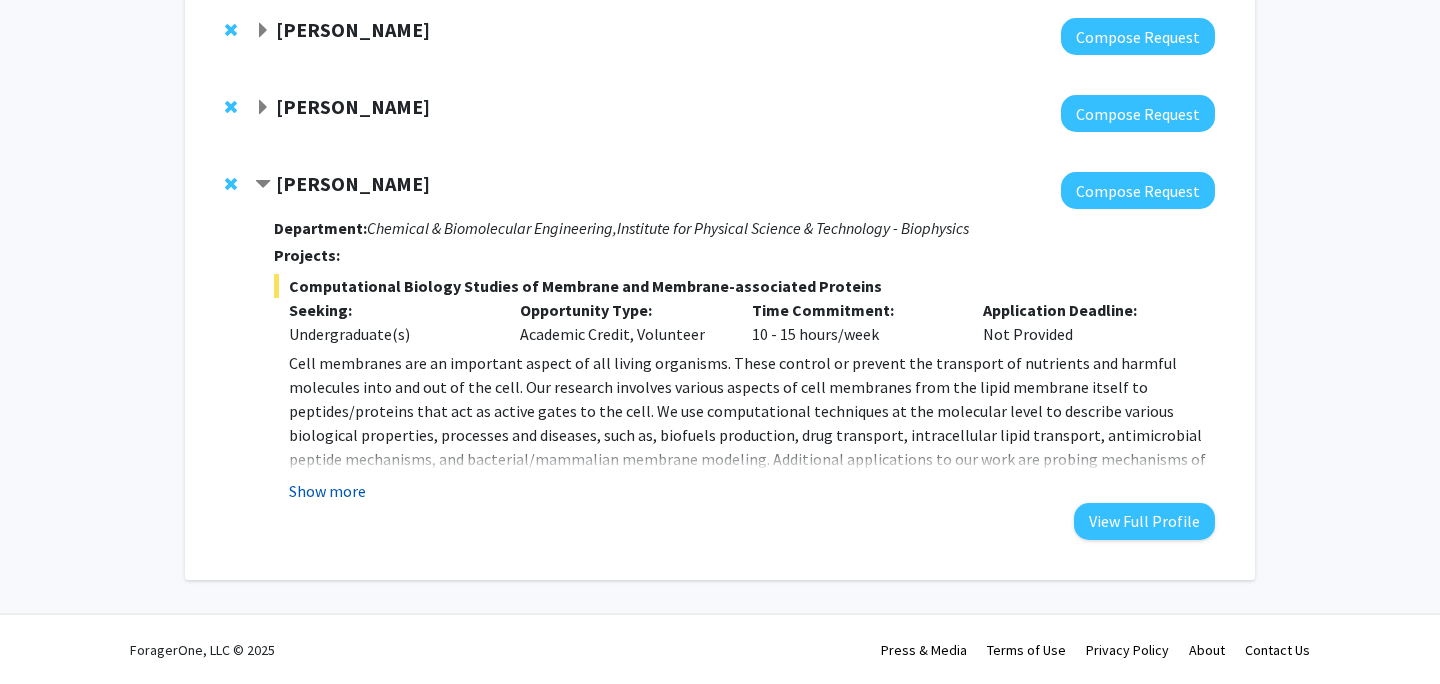 click on "Show more" at bounding box center [327, 491] 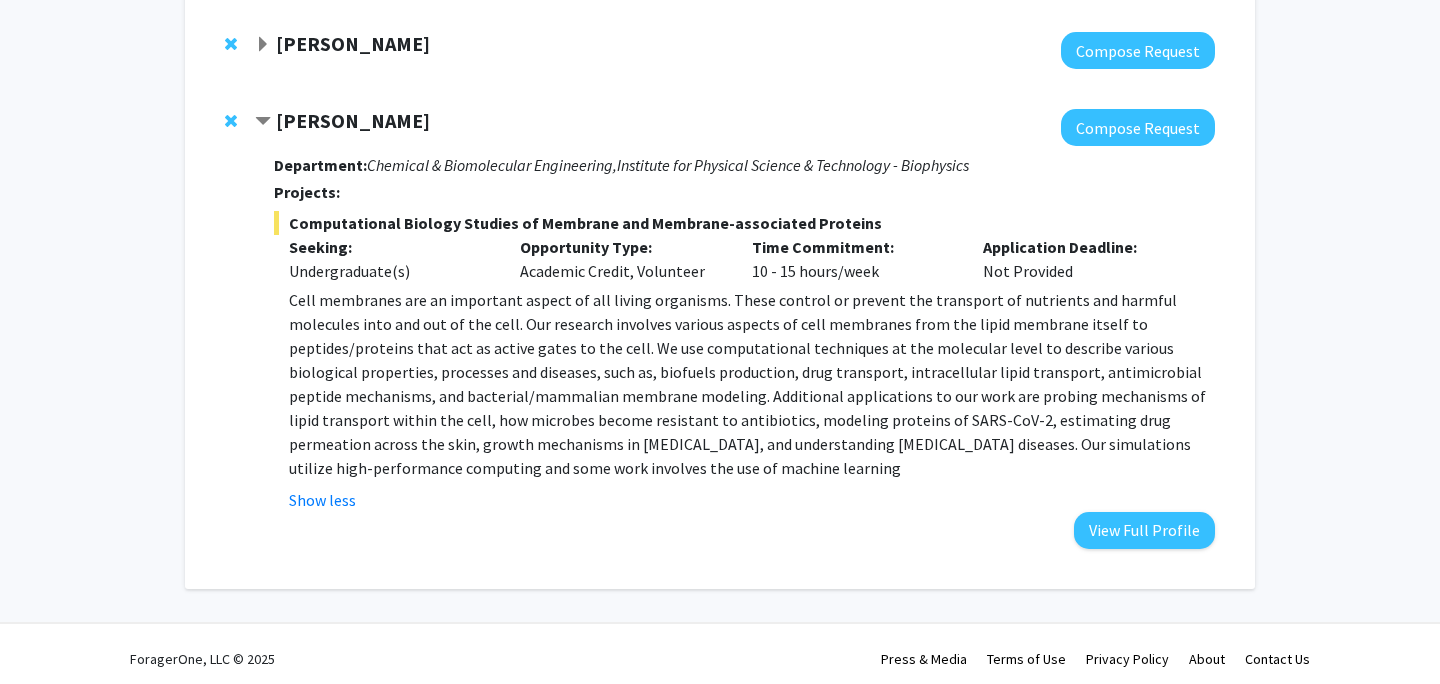 scroll, scrollTop: 1223, scrollLeft: 0, axis: vertical 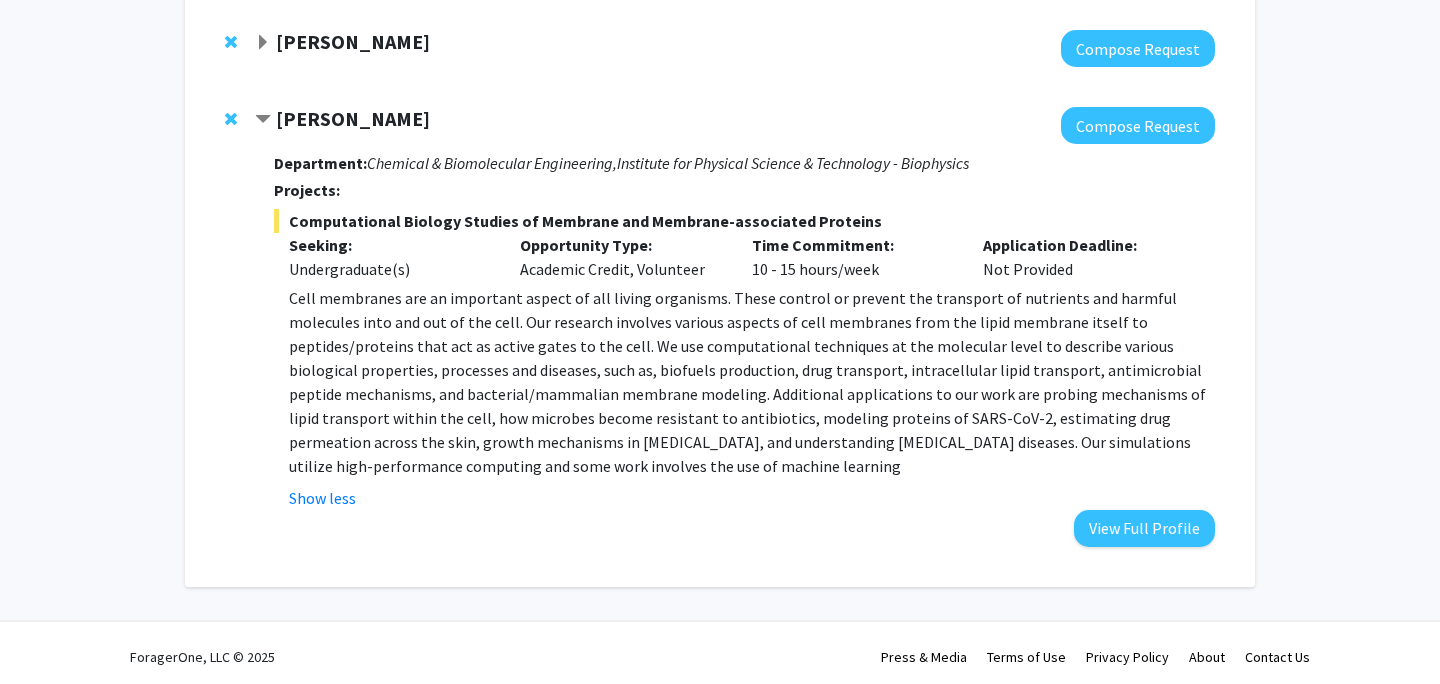 click on "Jeffery Klauda  Compose Request  Department:  Chemical & Biomolecular Engineering,    Institute for Physical Science & Technology - Biophysics  Projects:  Computational Biology Studies of Membrane and Membrane-associated Proteins  Seeking: Undergraduate(s) Opportunity Type:  Academic Credit, Volunteer  Time Commitment:  10 - 15 hours/week  Application Deadline:  Not Provided  Show less  View Full Profile" 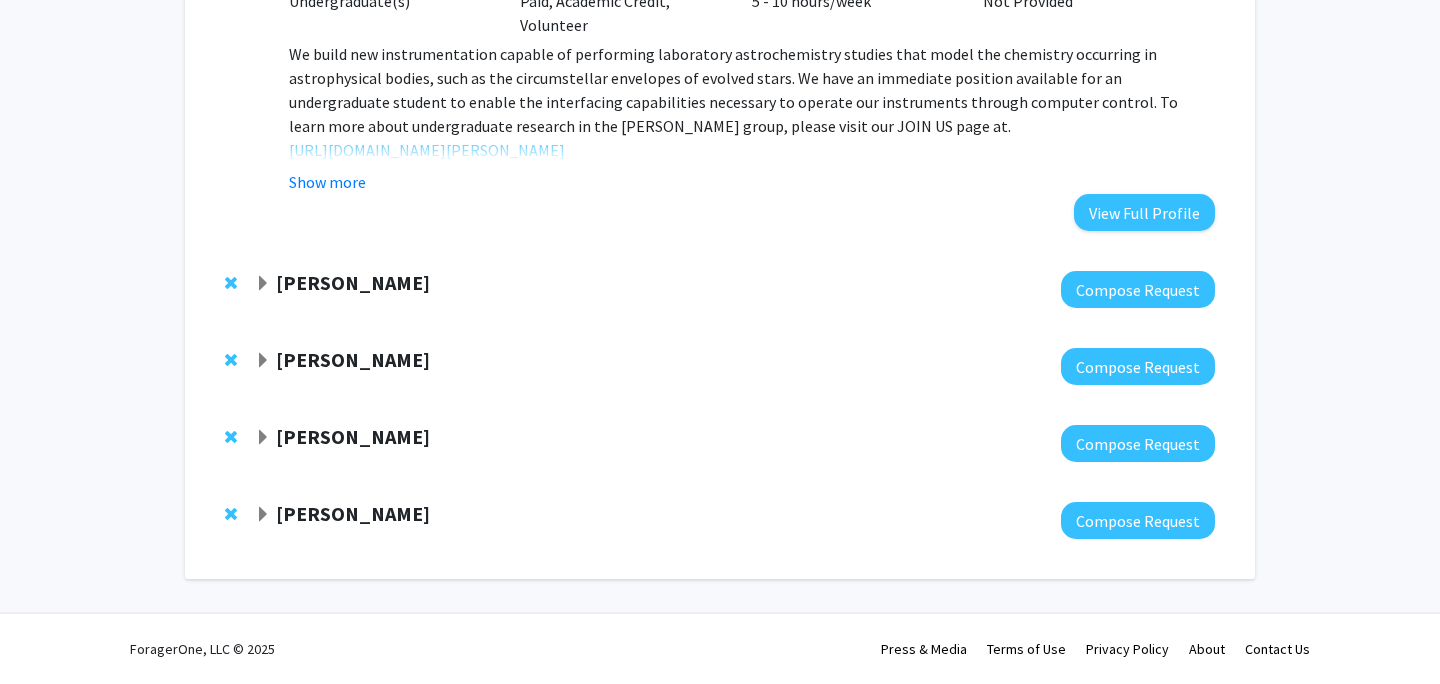 scroll, scrollTop: 828, scrollLeft: 0, axis: vertical 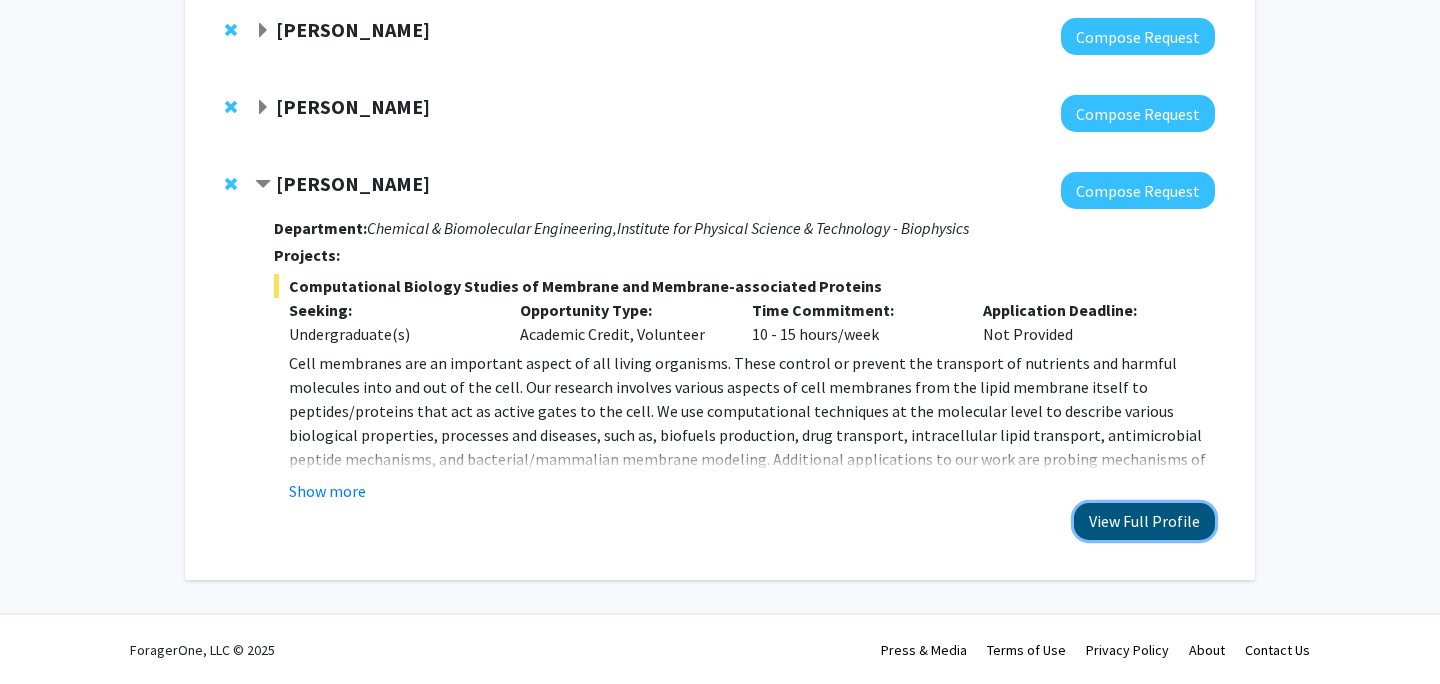click on "View Full Profile" at bounding box center (1144, 521) 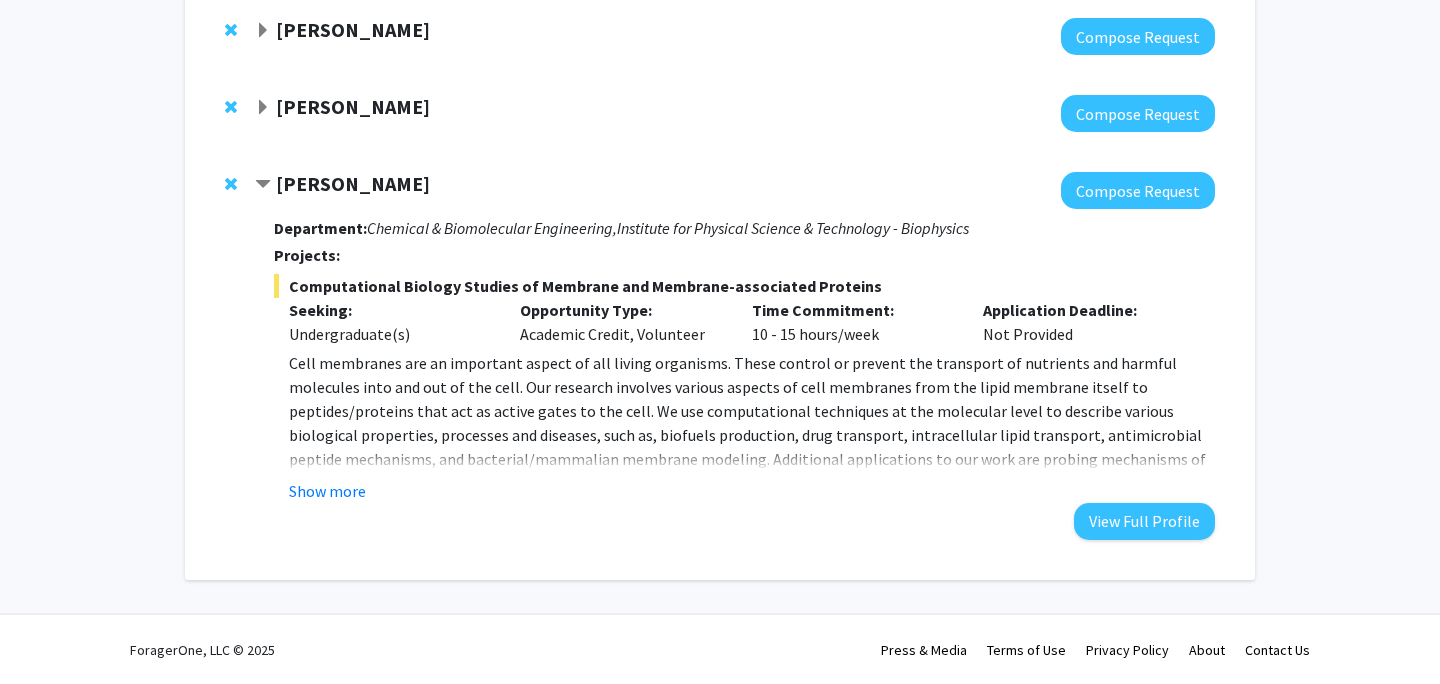 click on "Joseph Dien" 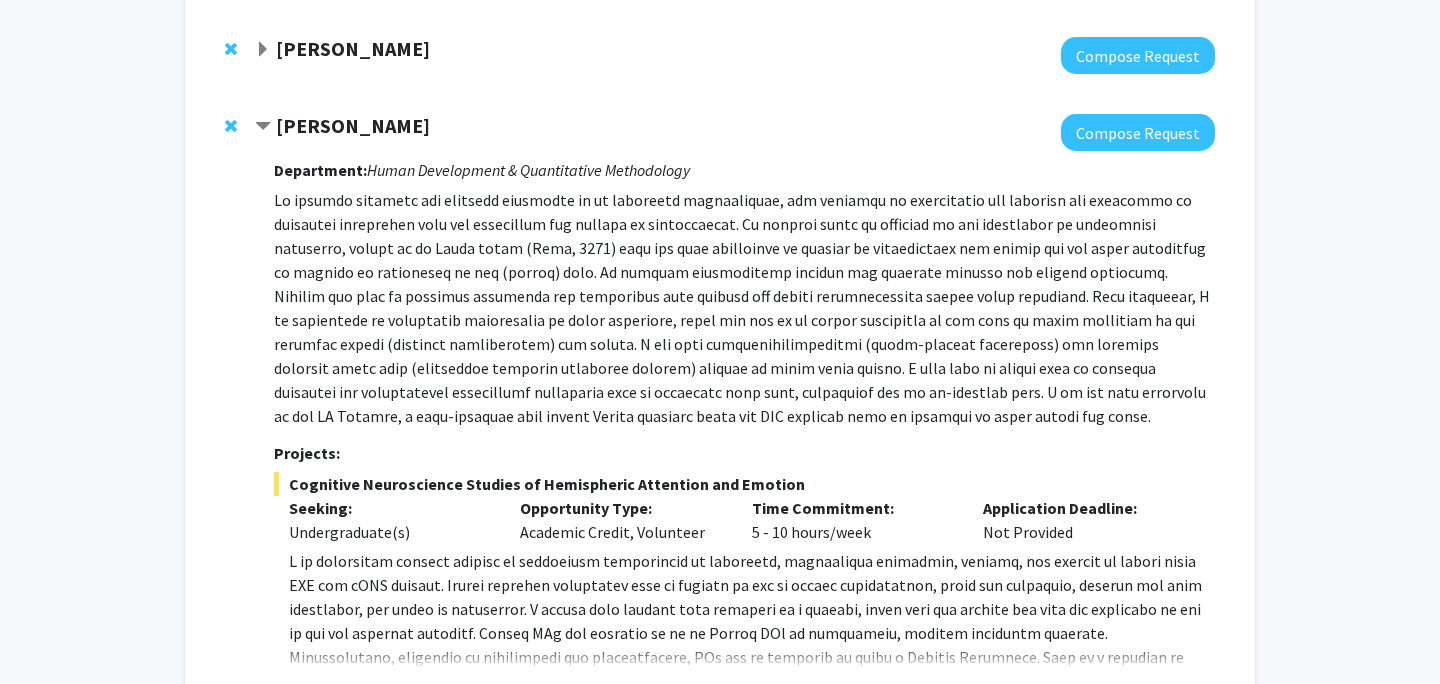 scroll, scrollTop: 1018, scrollLeft: 0, axis: vertical 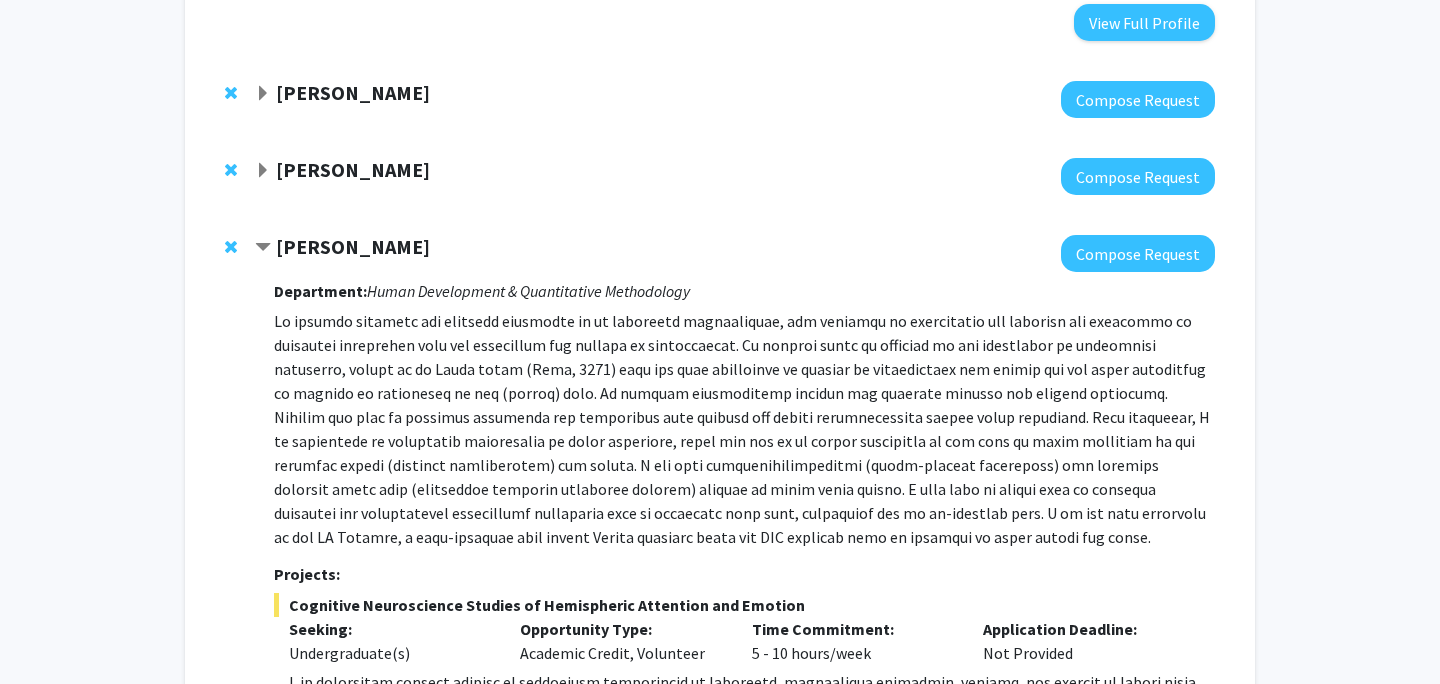 click on "Joseph Dien" 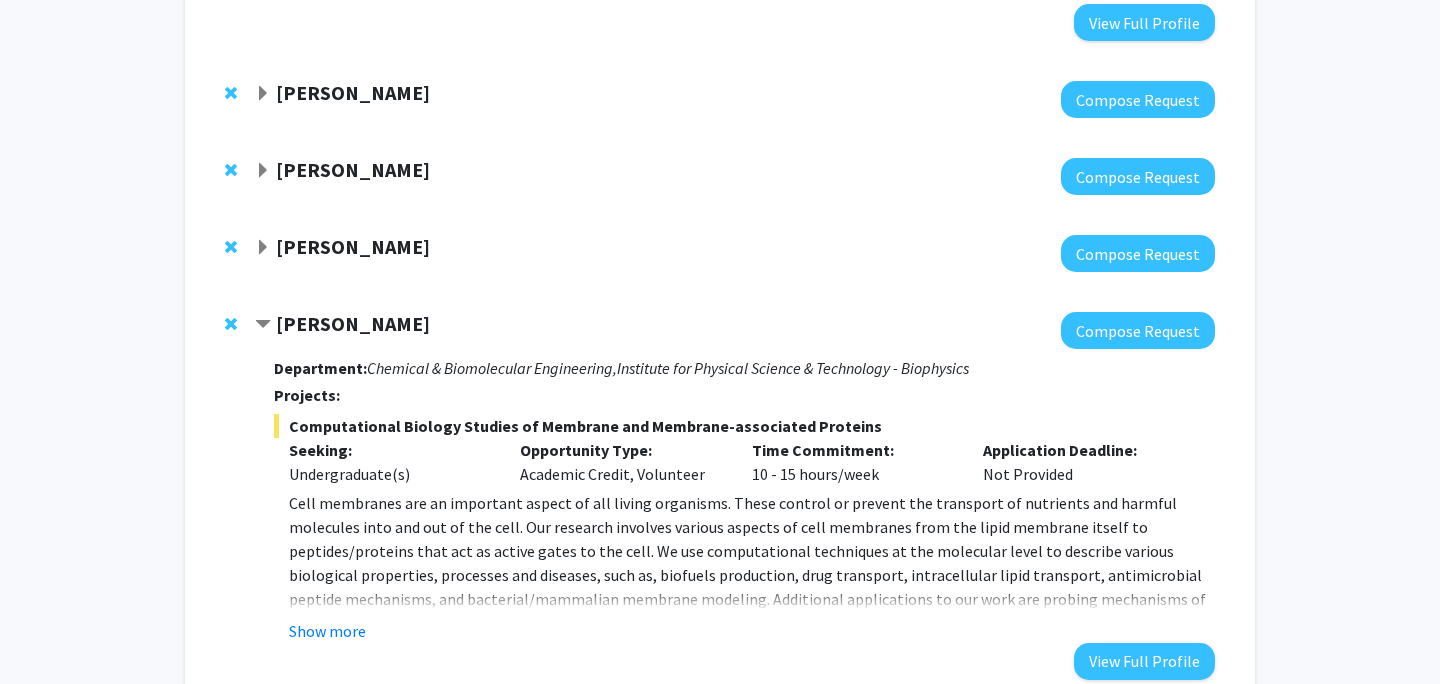 click on "Alexander Shackman" 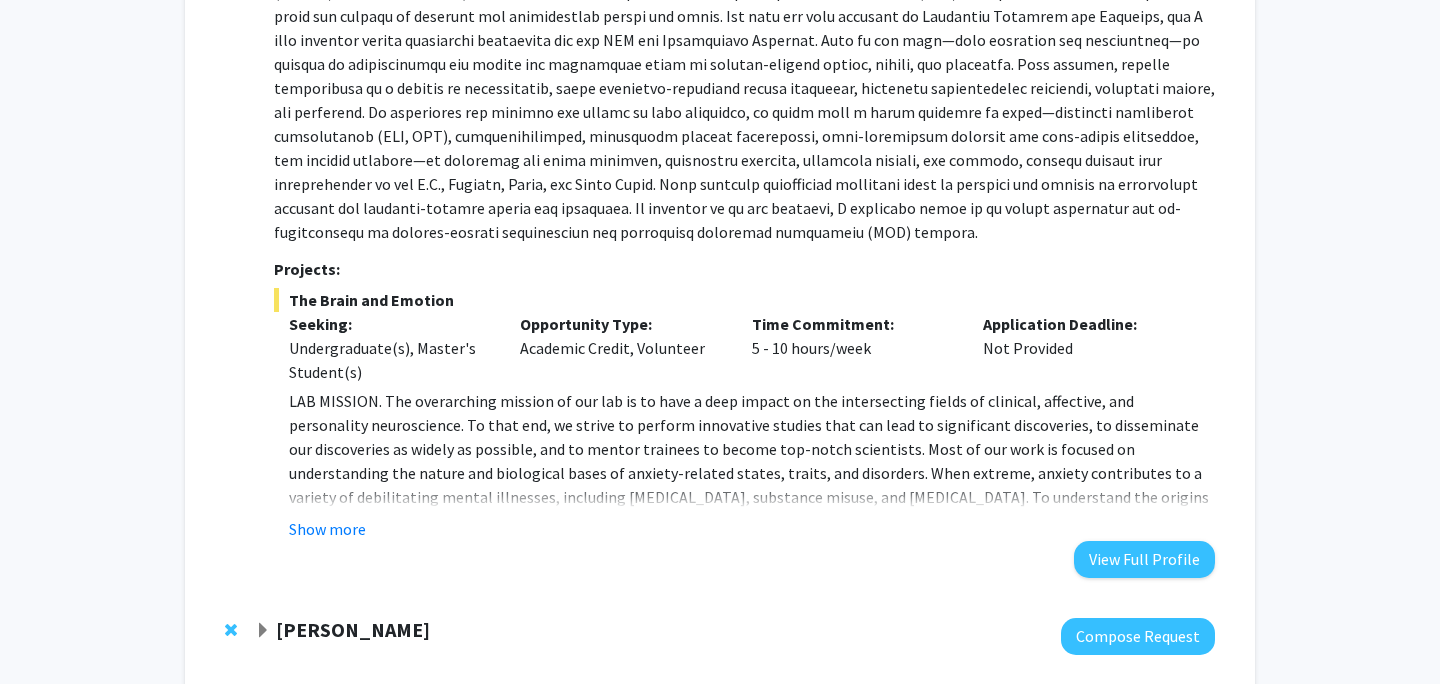 scroll, scrollTop: 1466, scrollLeft: 0, axis: vertical 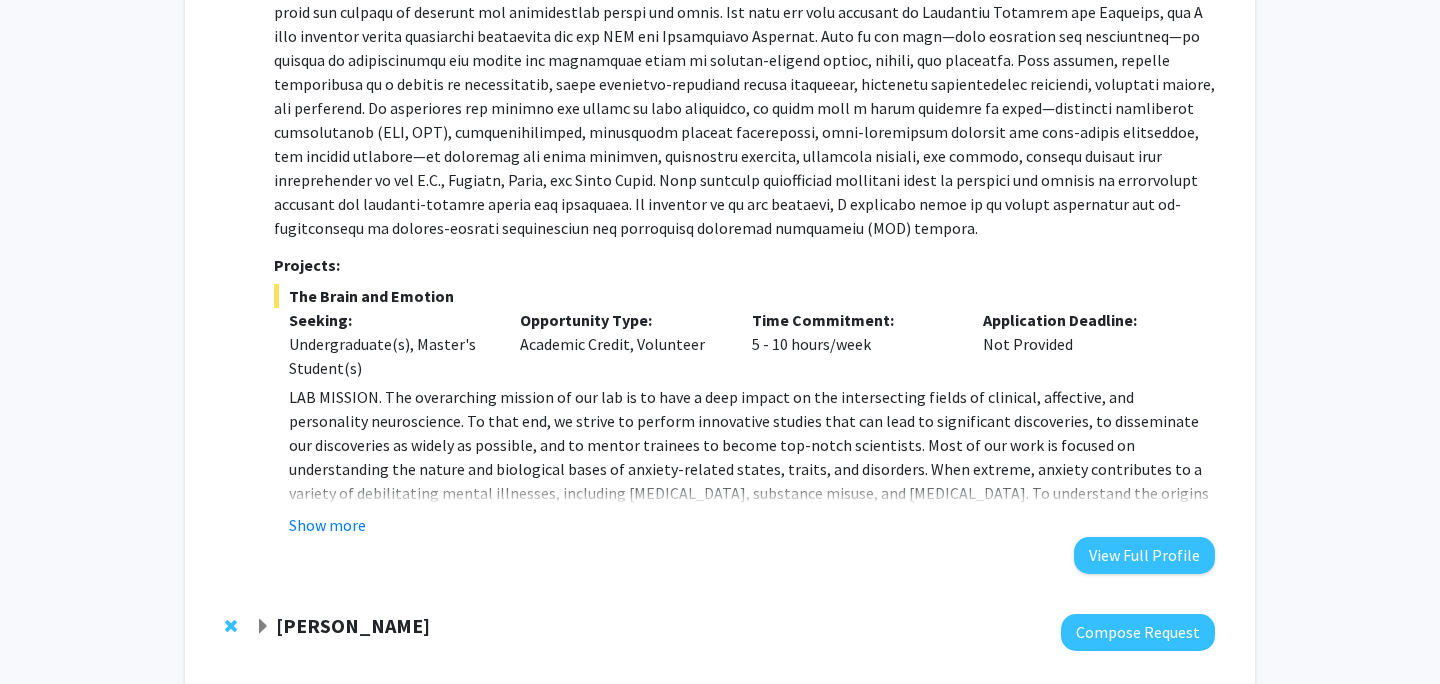 click on "Department:  Program in Neuroscience & Cognitive Science,    Psychology  Projects:  The Brain and Emotion  Seeking: Undergraduate(s), Master's Student(s) Opportunity Type:  Academic Credit, Volunteer  Time Commitment:  5 - 10 hours/week  Application Deadline:  Not Provided  We’re always looking for people who are smart, productive, sensible, passionate, rigorous, fearless in the face of technical and logistical challenges, hardworking, blessed with a creative vision, highly ethical, and who can actively contribute to a positive lab environment (fun!). The lab provides an excellent platform for receiving top-notch mentorship in basic, translational, and clinical affective neuroscience. Our goal is to ensure that our trainees are happy and cultivate the kinds of skills necessary to secure positions at top research universities, clinical psychology programs, and medical schools. LEARN MORE ABOUT THE LAB & ON-GOING PROJECTS @  Show more  View Full Profile" at bounding box center [744, 160] 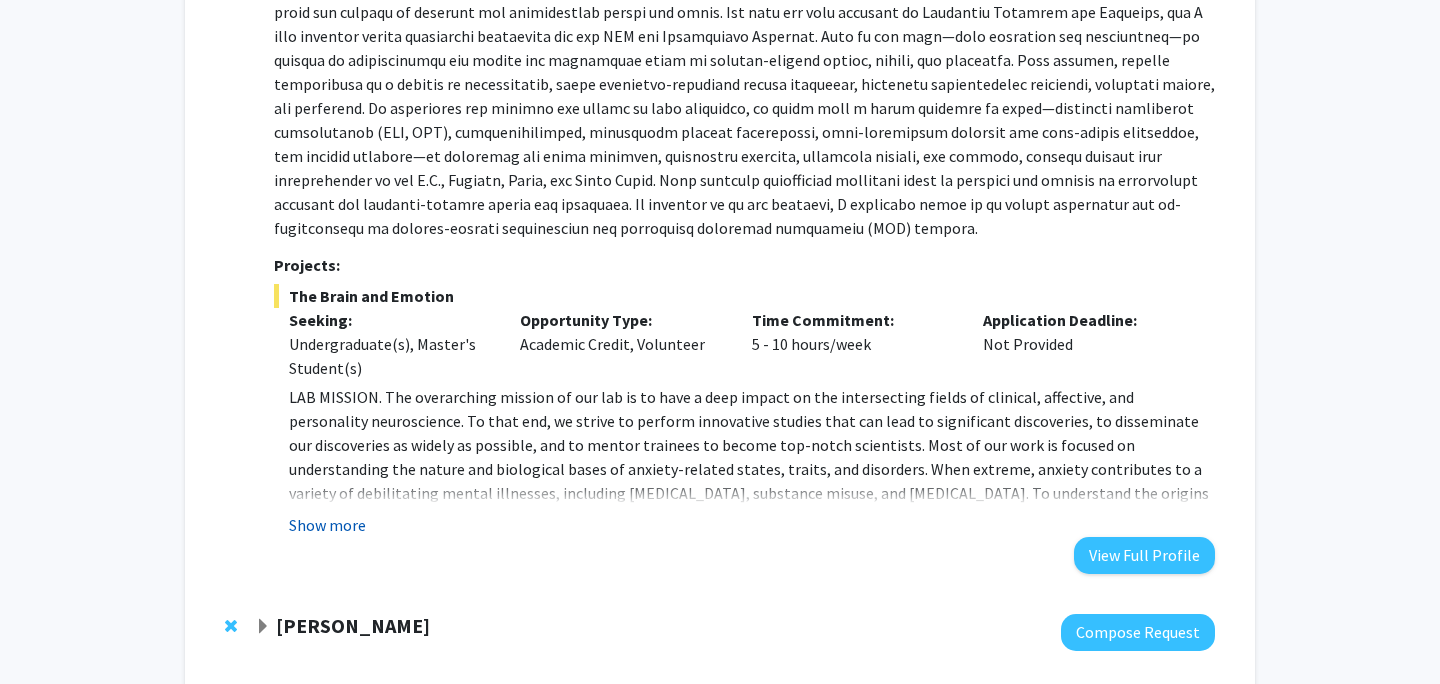 click on "Show more" at bounding box center (327, 525) 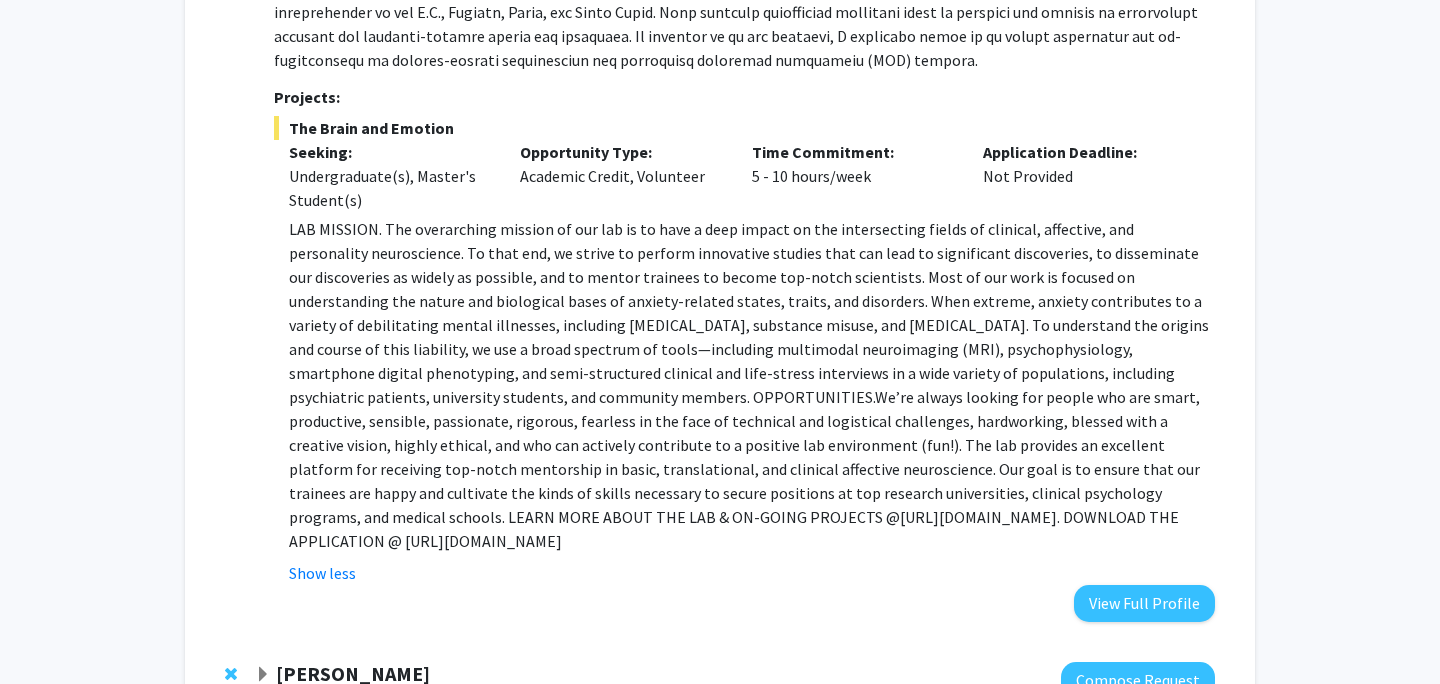 scroll, scrollTop: 1637, scrollLeft: 0, axis: vertical 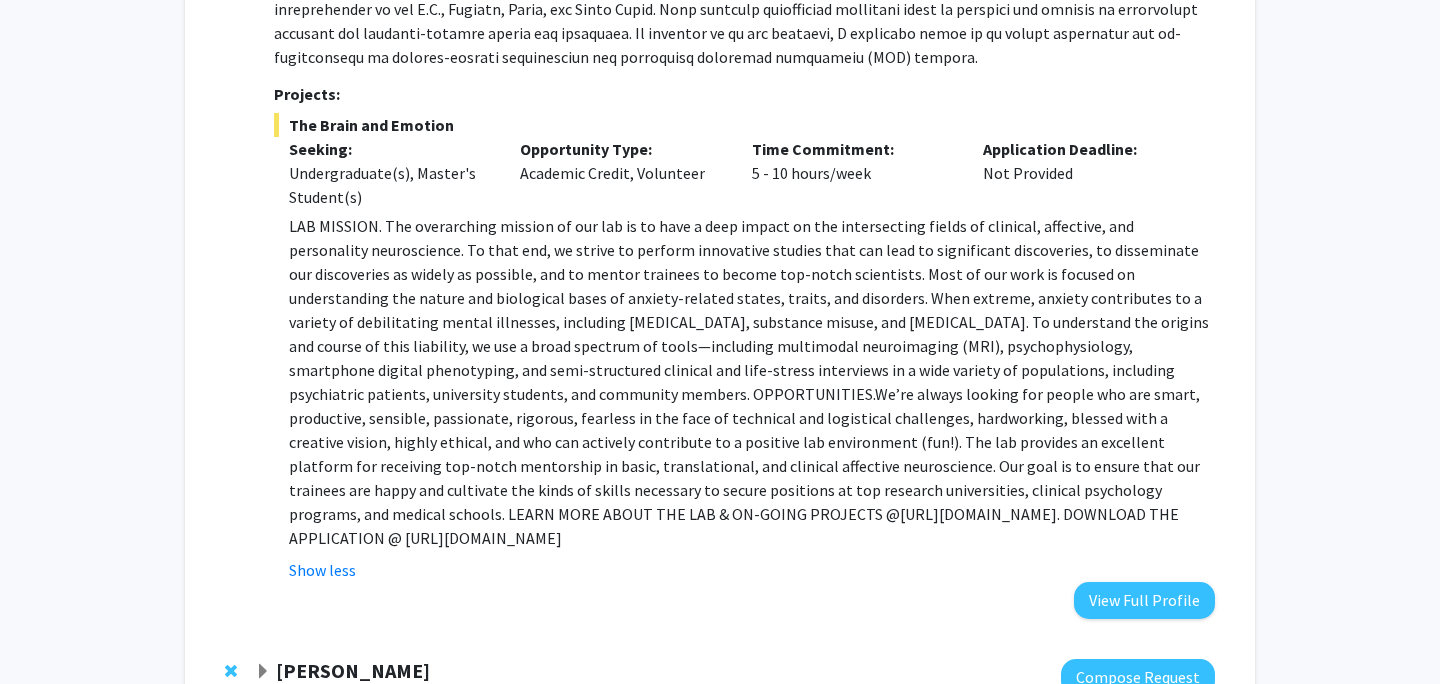 drag, startPoint x: 773, startPoint y: 508, endPoint x: 1208, endPoint y: 505, distance: 435.01035 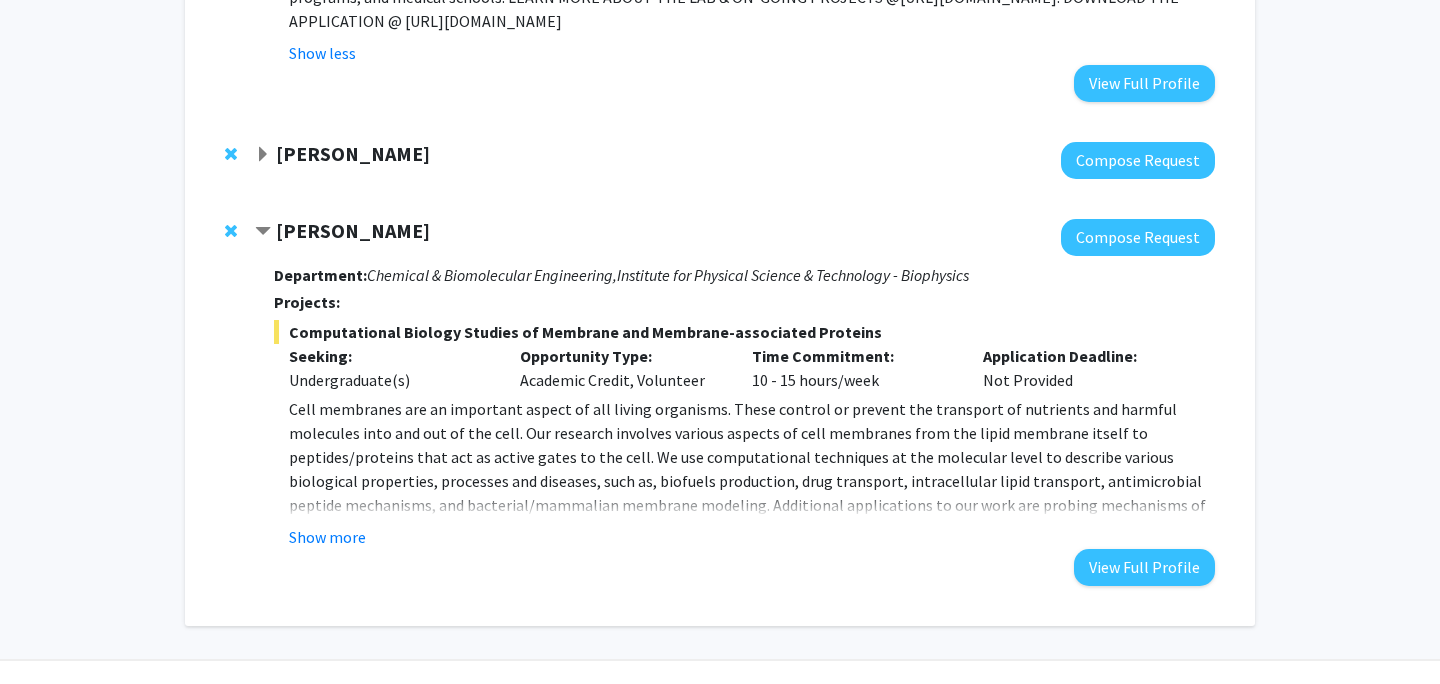 scroll, scrollTop: 2157, scrollLeft: 0, axis: vertical 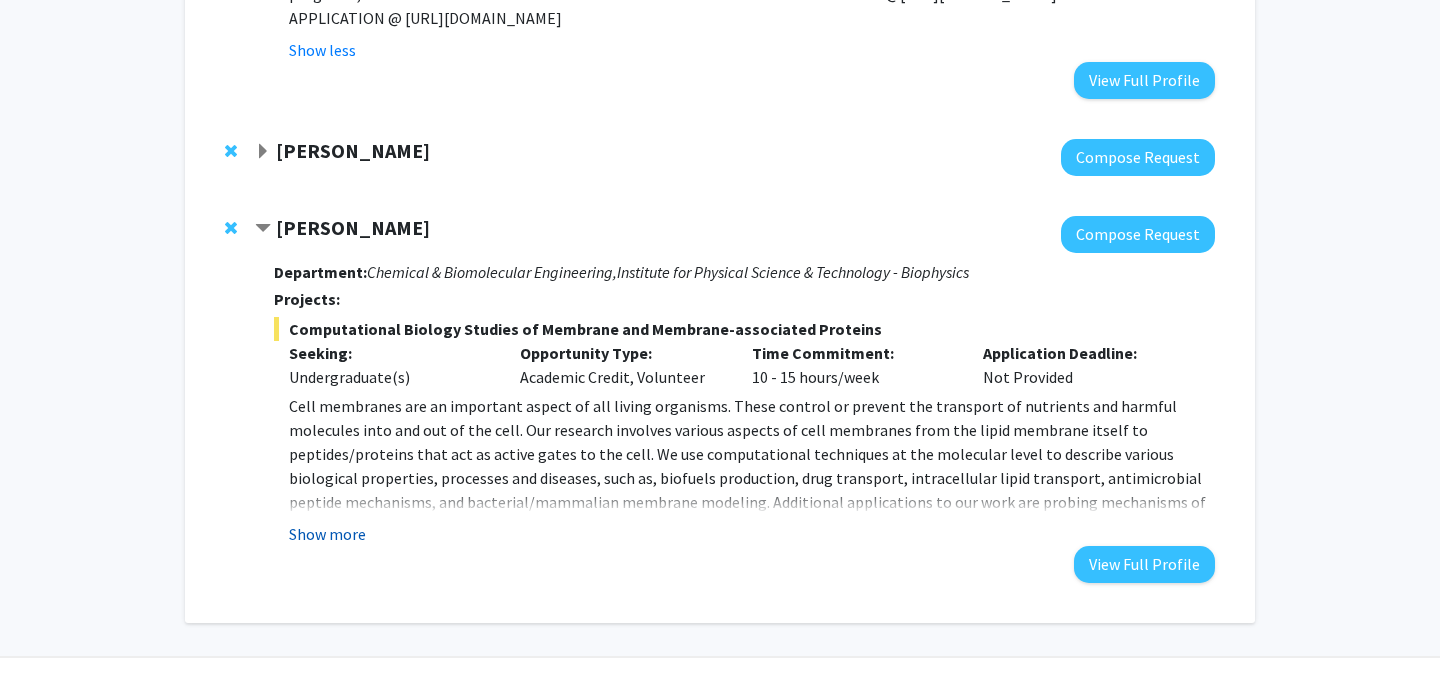 click on "Show more" at bounding box center [327, 534] 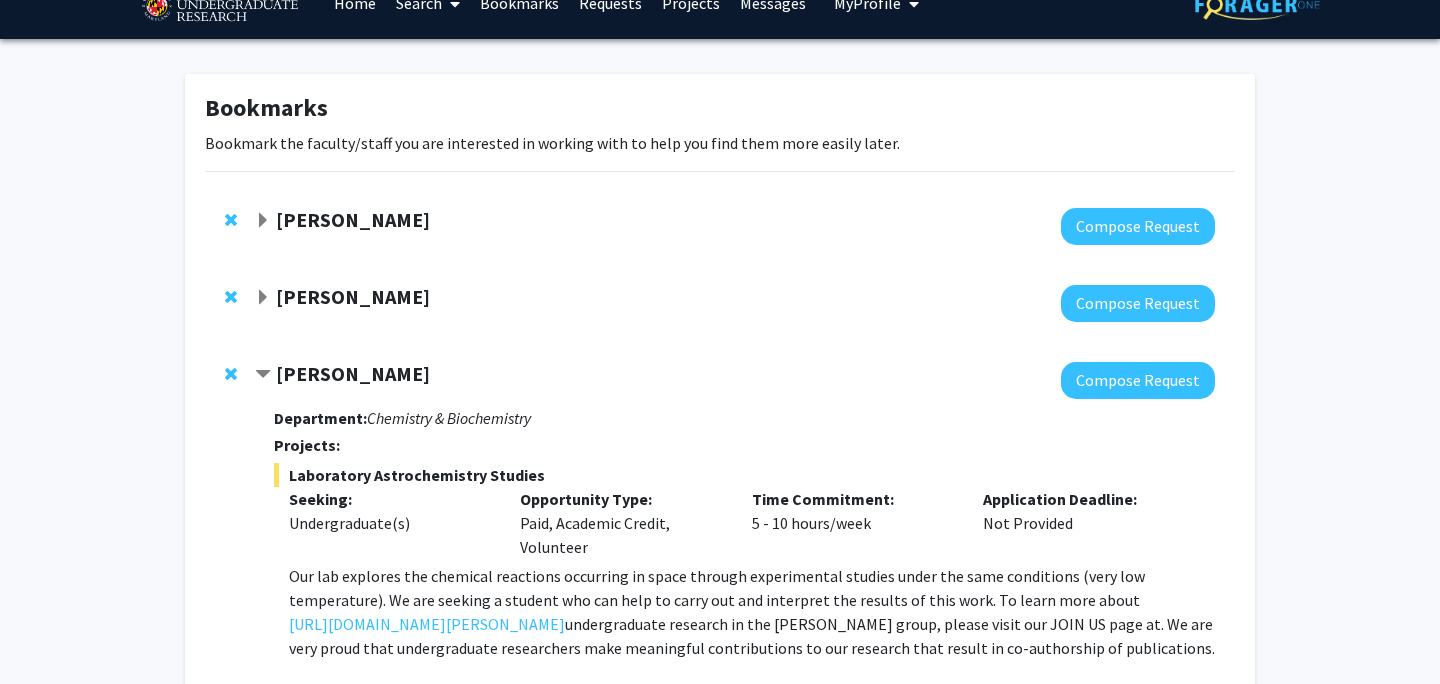 scroll, scrollTop: 0, scrollLeft: 0, axis: both 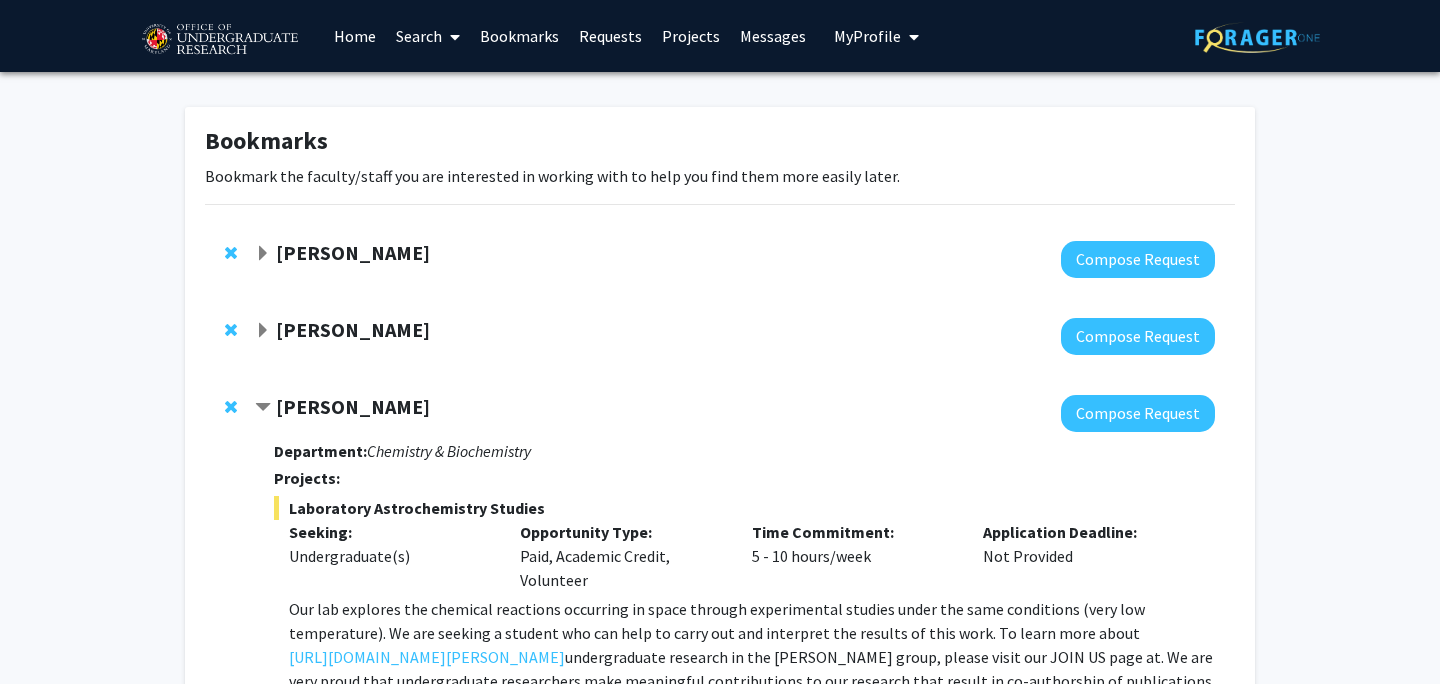 click on "Amy Billing" 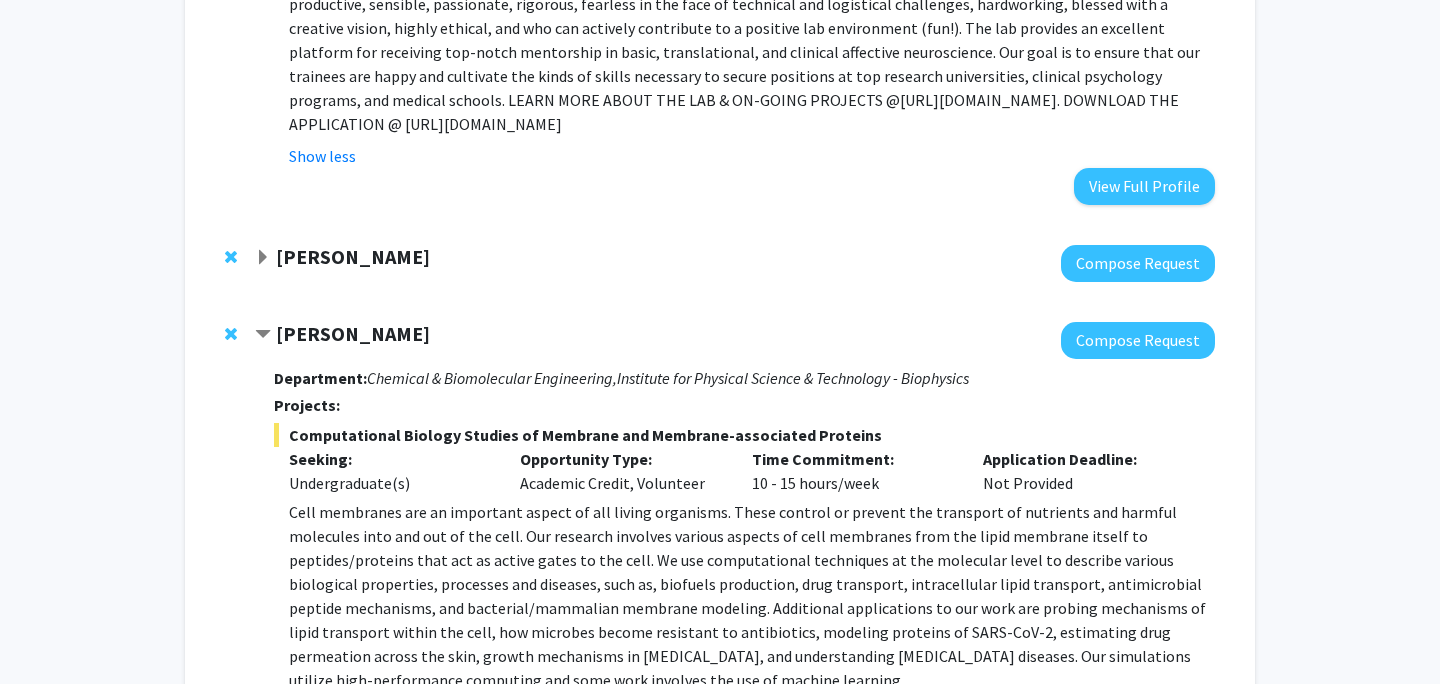 scroll, scrollTop: 2813, scrollLeft: 0, axis: vertical 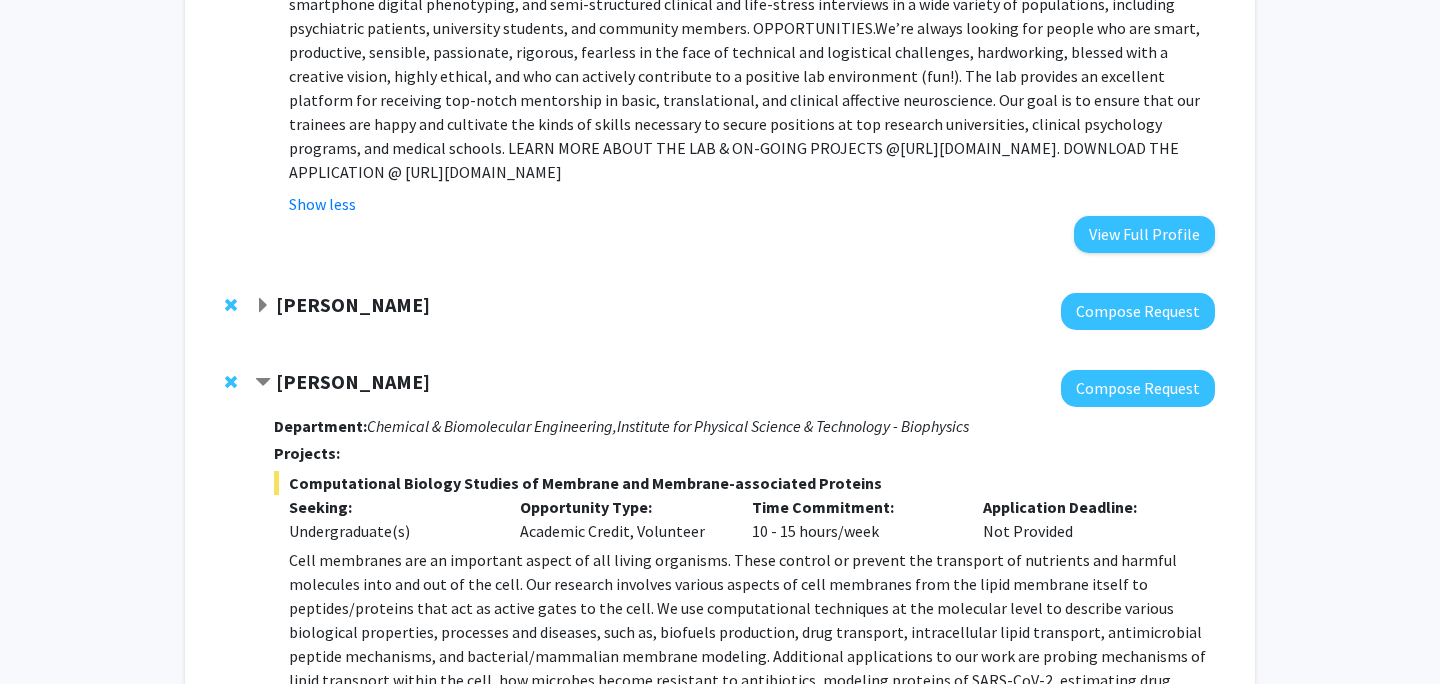 click on "Joseph Dien" 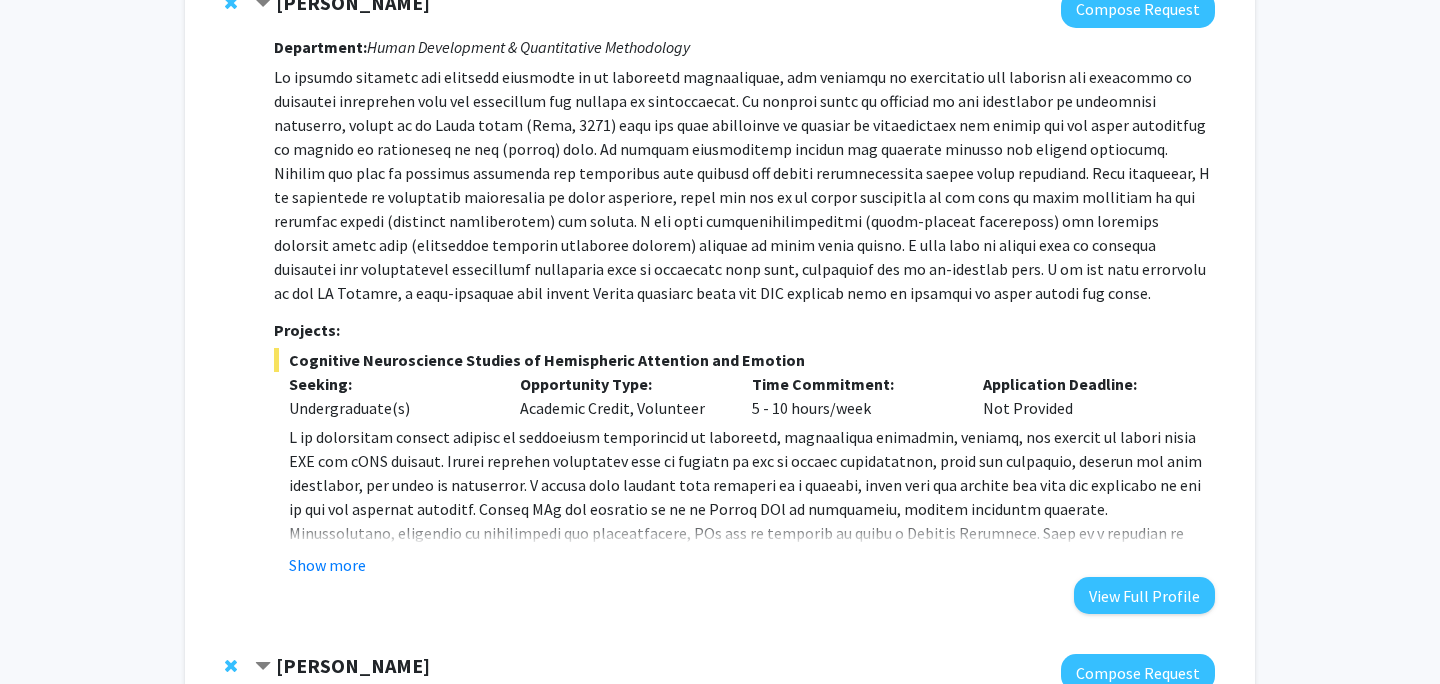 scroll, scrollTop: 3574, scrollLeft: 0, axis: vertical 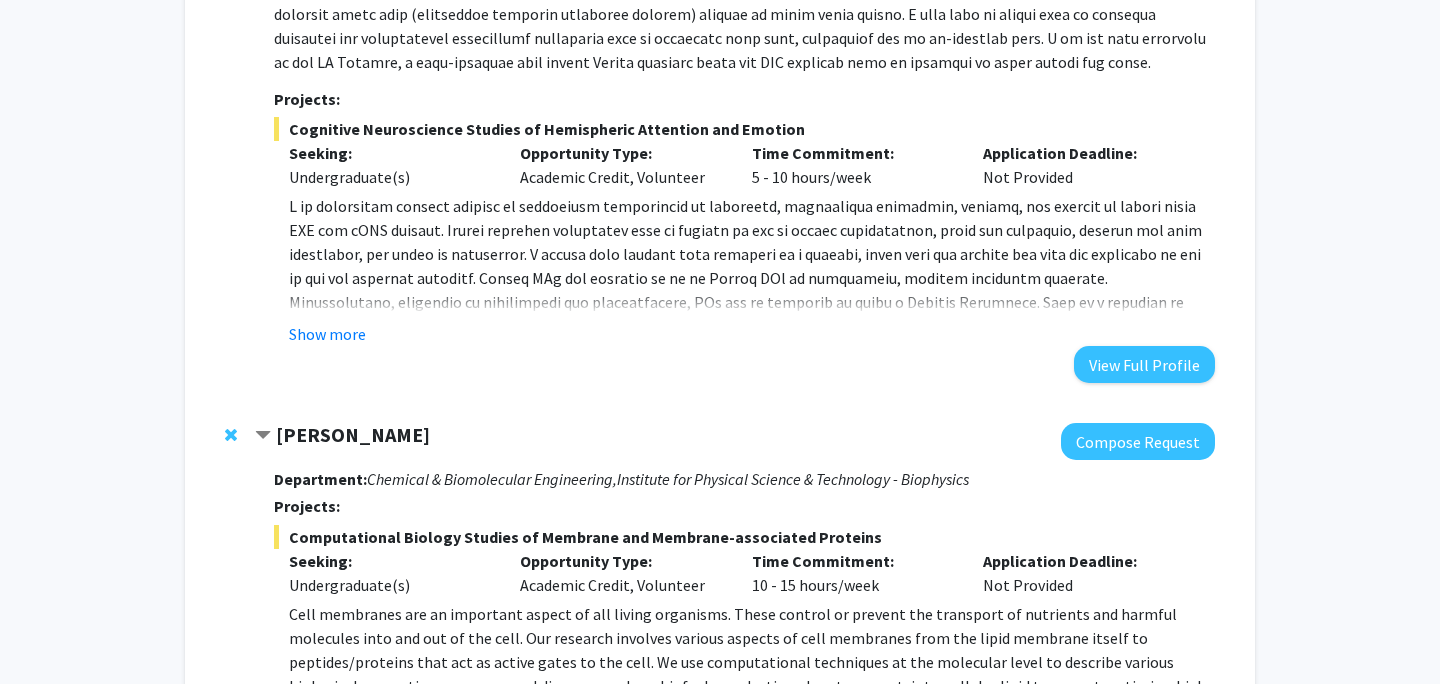 click on "Jeffery Klauda" 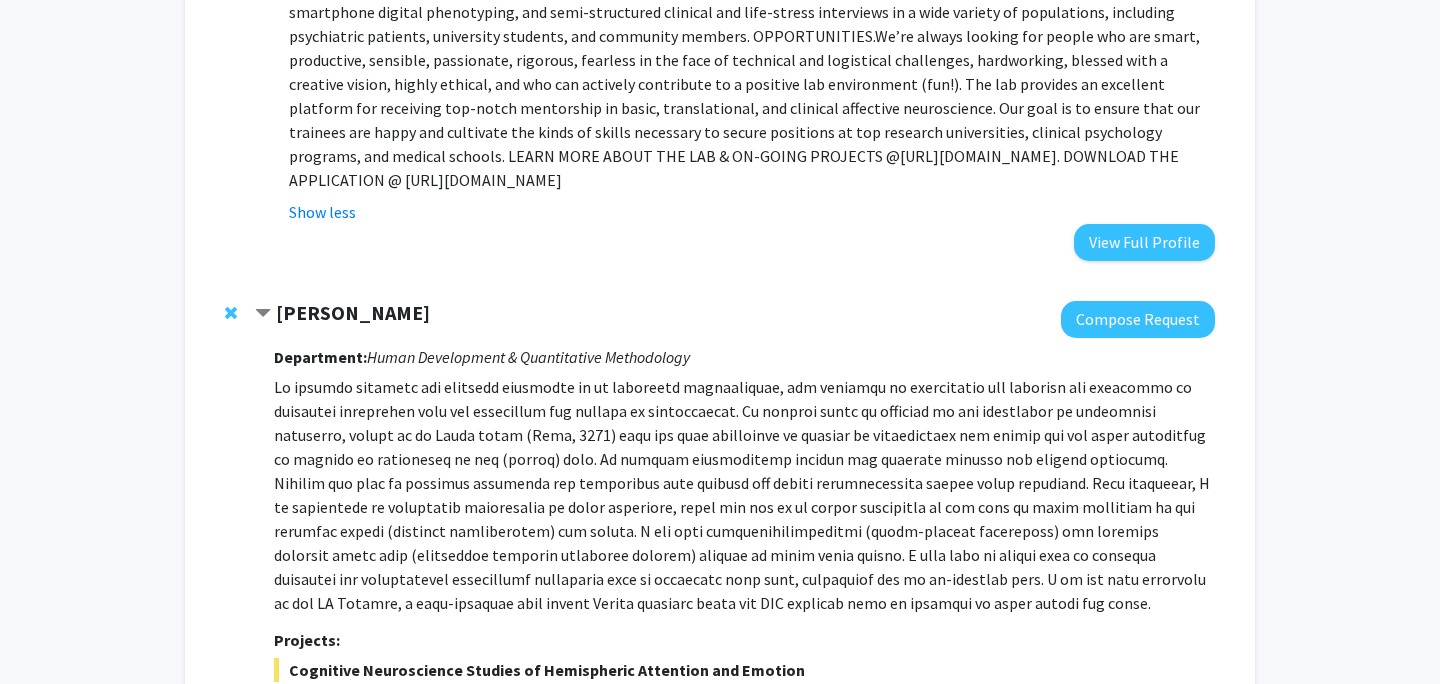 click on "Joseph Dien" 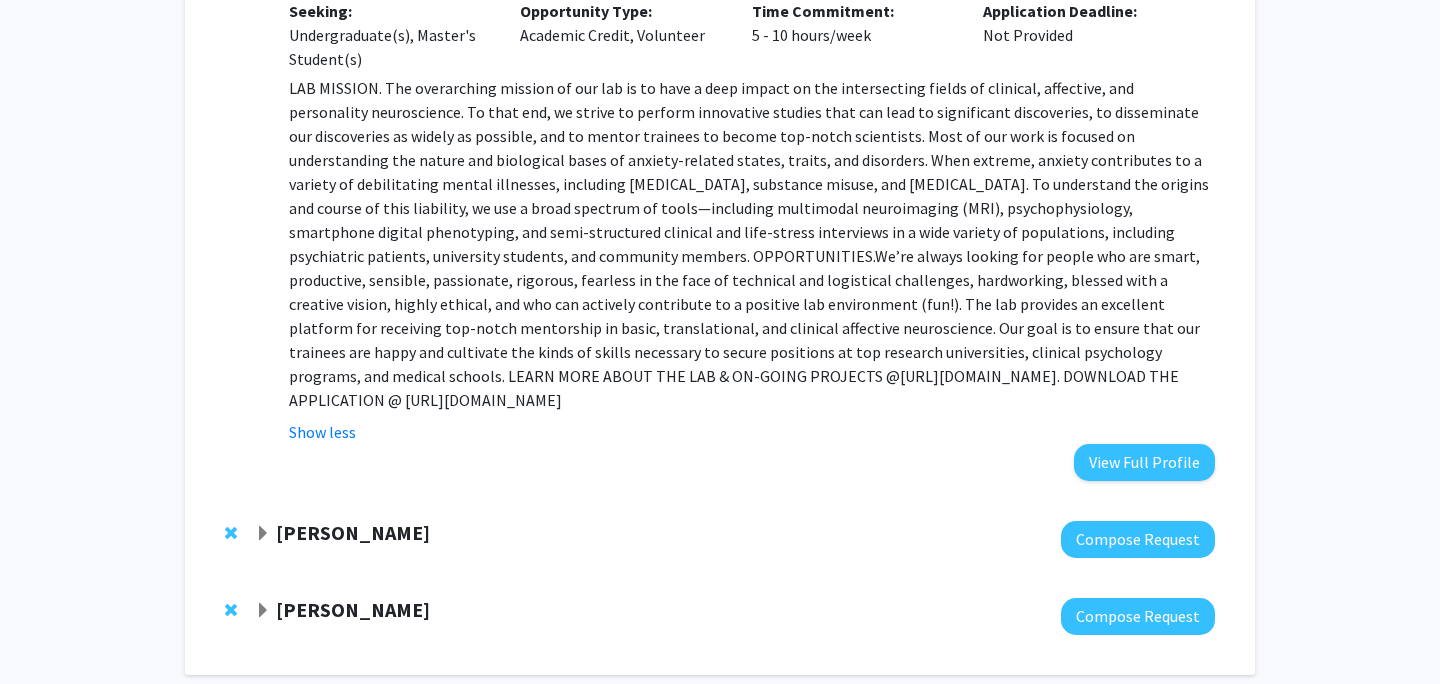 scroll, scrollTop: 2572, scrollLeft: 0, axis: vertical 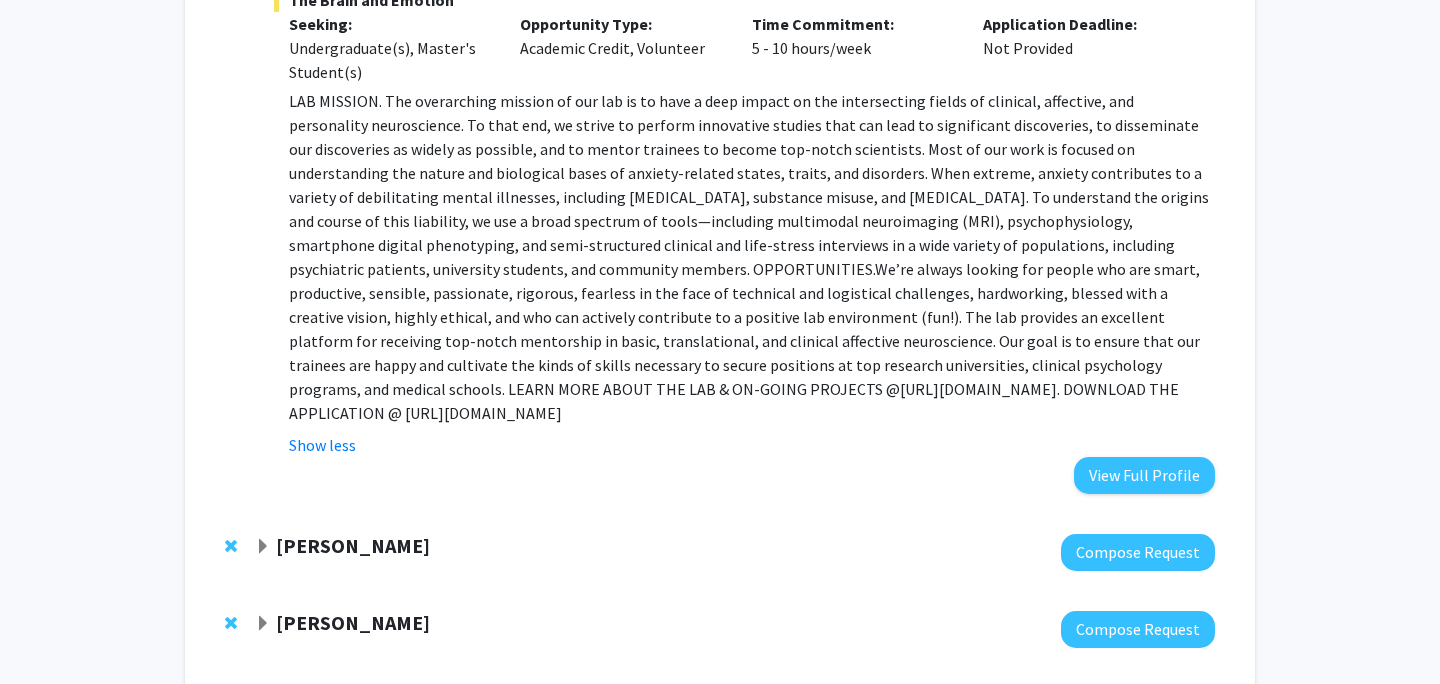 click on "Joseph Dien" 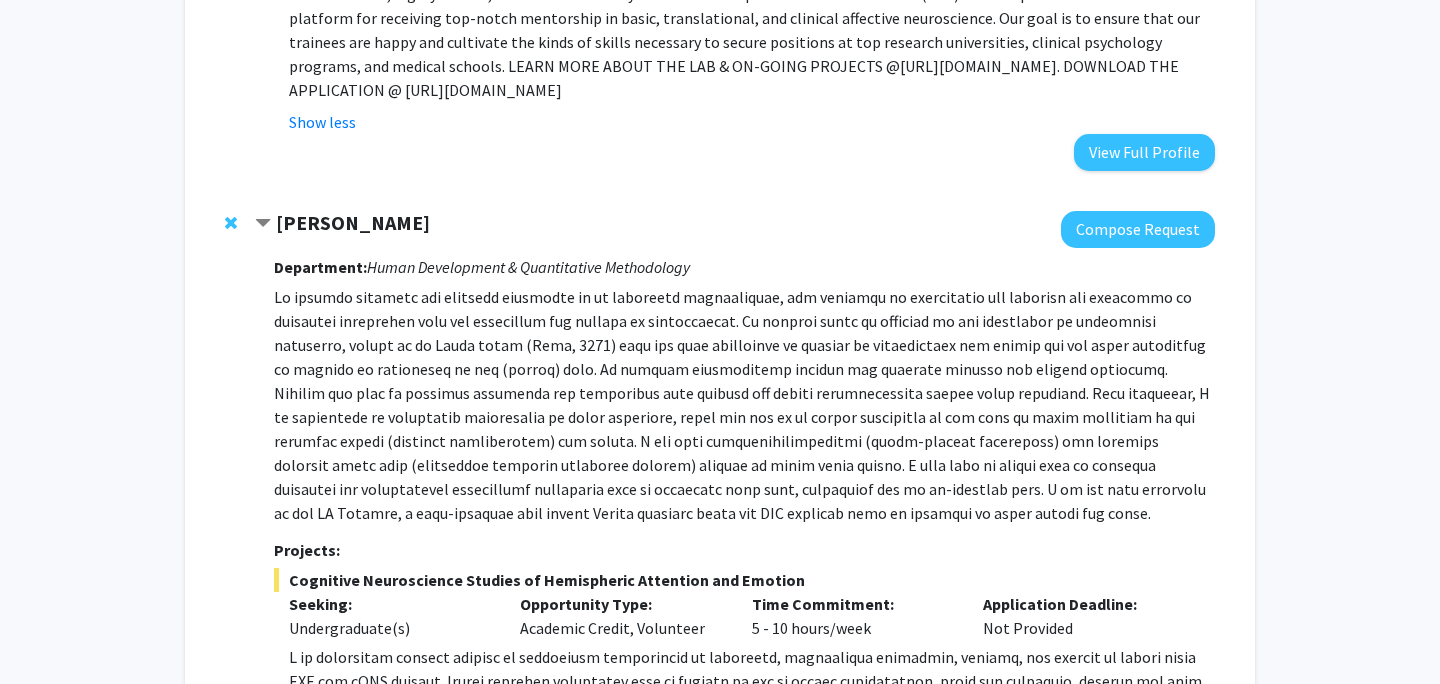 scroll, scrollTop: 3171, scrollLeft: 0, axis: vertical 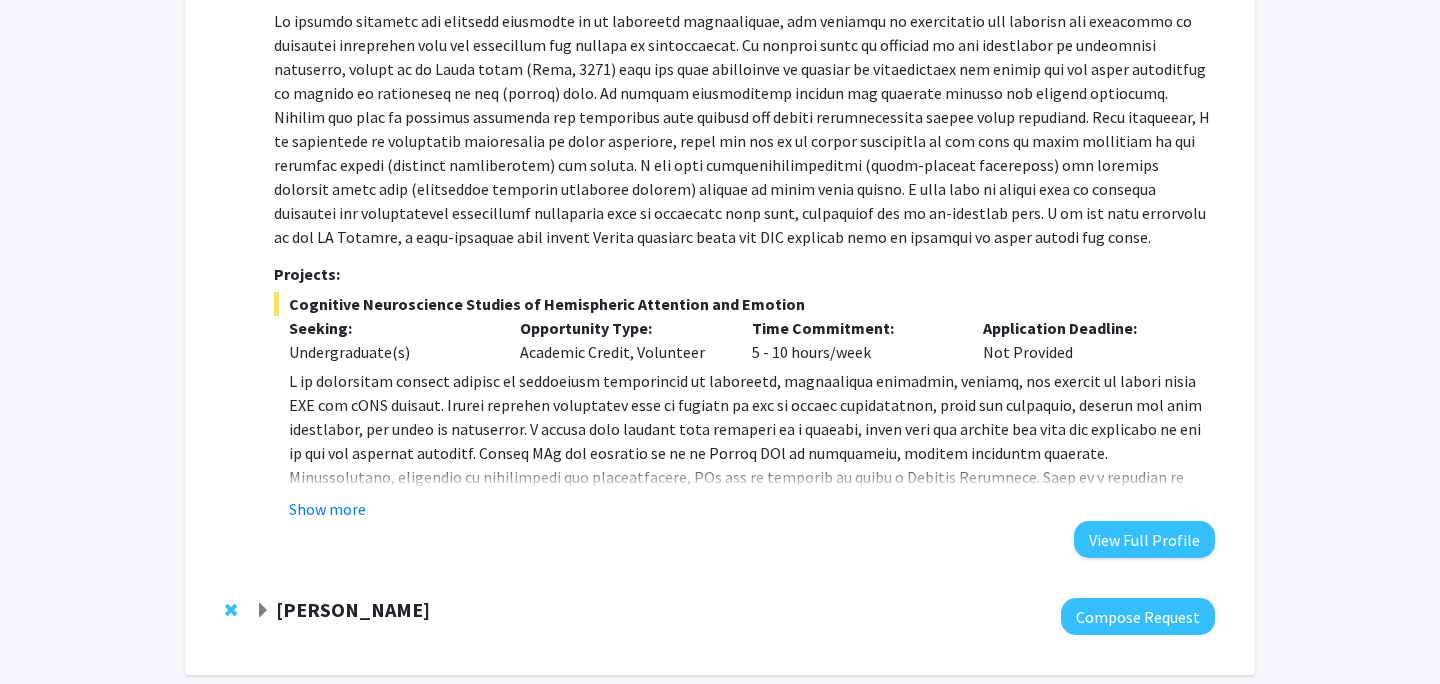click on "Jeffery Klauda  Compose Request" 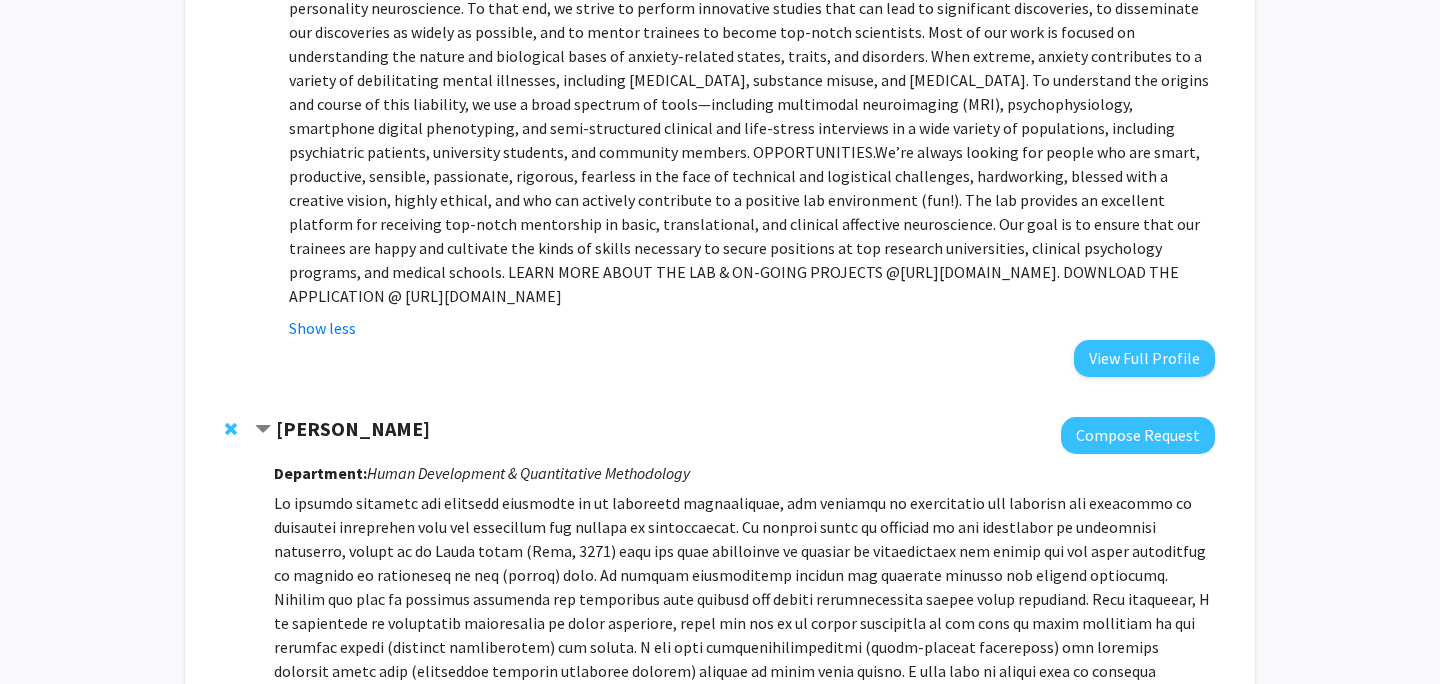 click on "Joseph Dien" 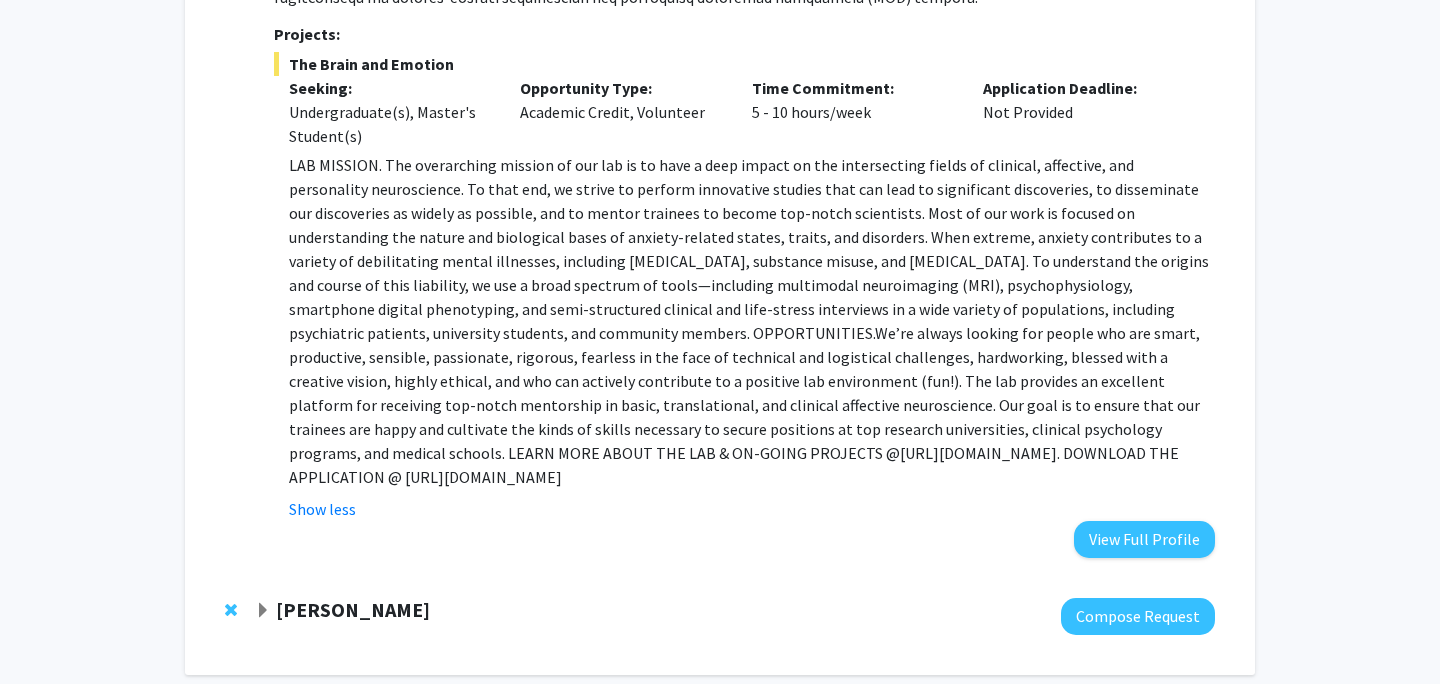 click on "Joseph Dien" 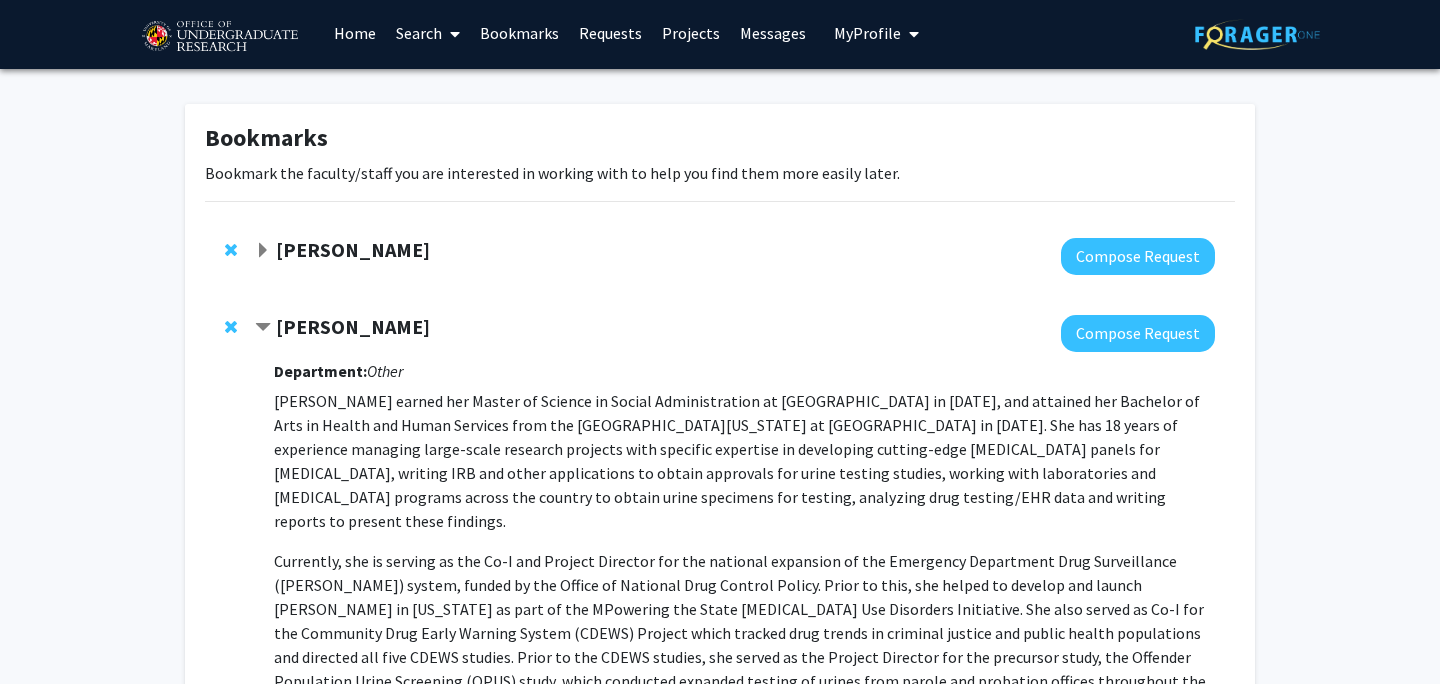 scroll, scrollTop: 0, scrollLeft: 0, axis: both 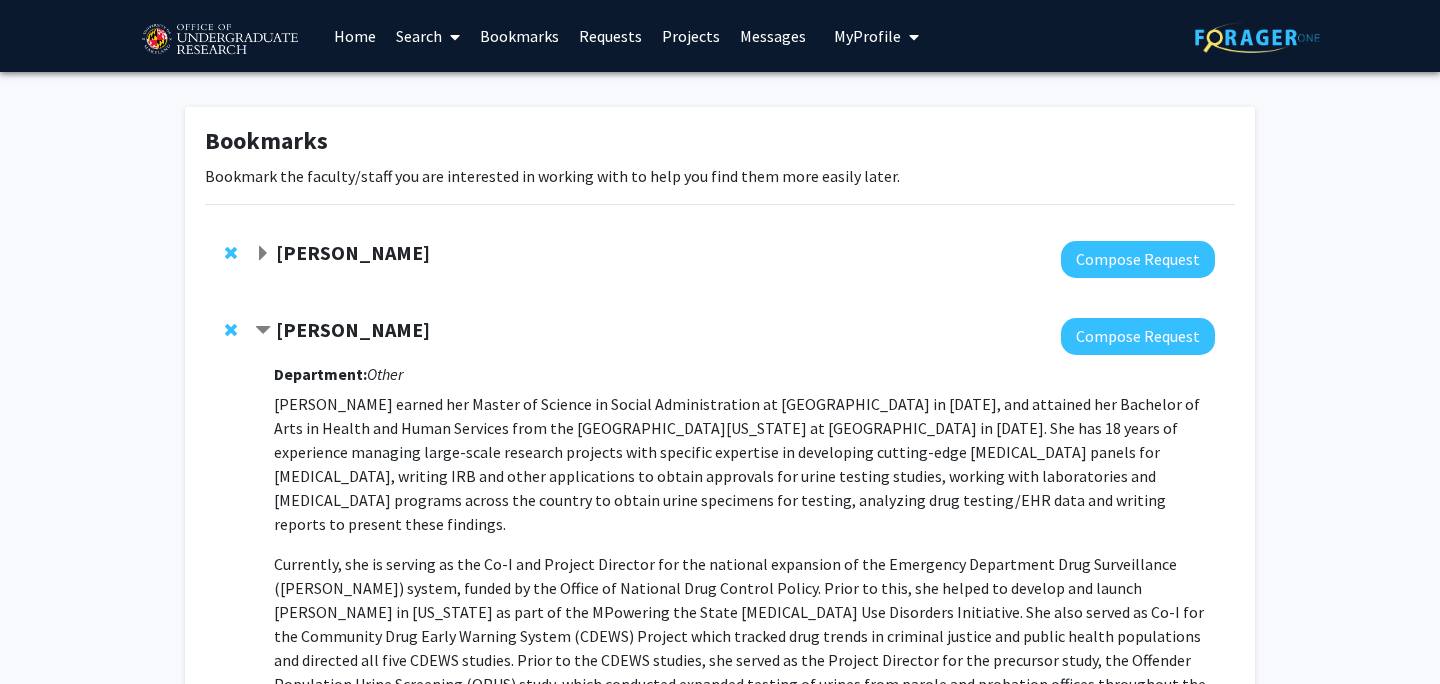 click on "Amy Billing" 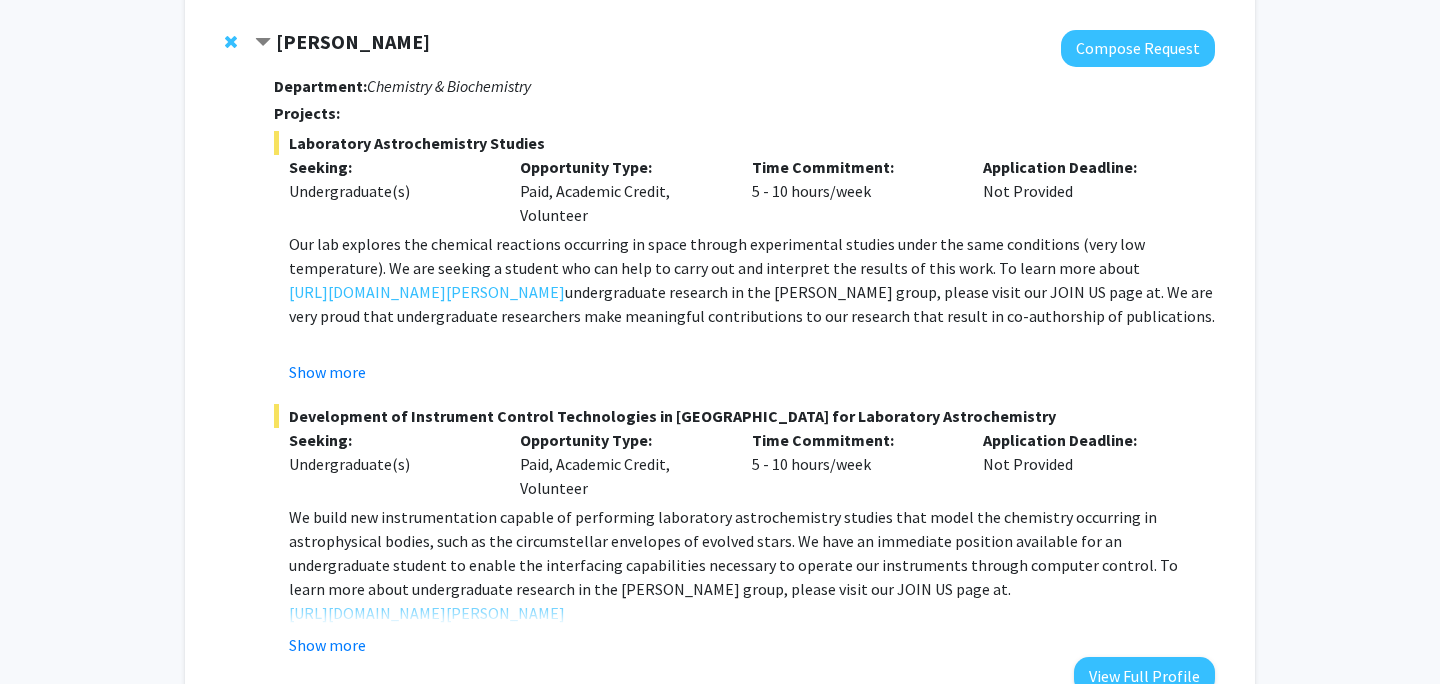 scroll, scrollTop: 366, scrollLeft: 0, axis: vertical 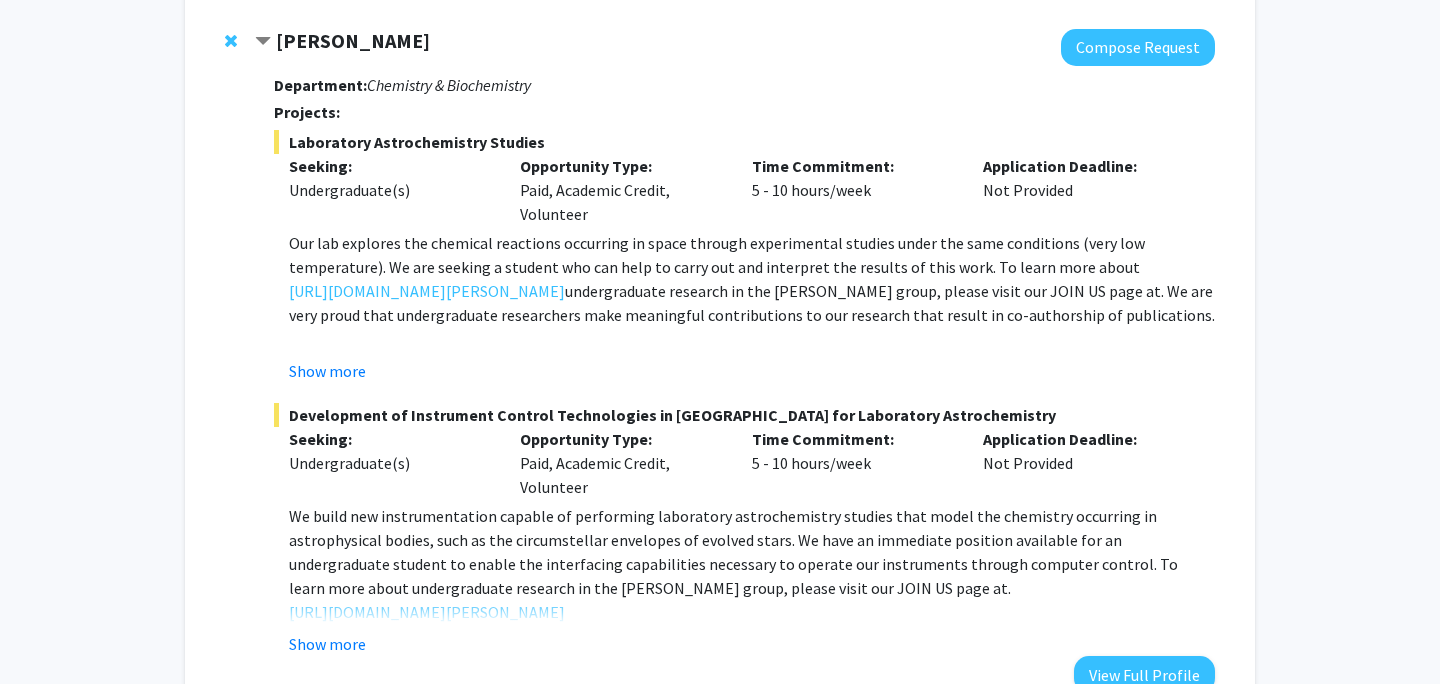 click on "Leah Dodson" 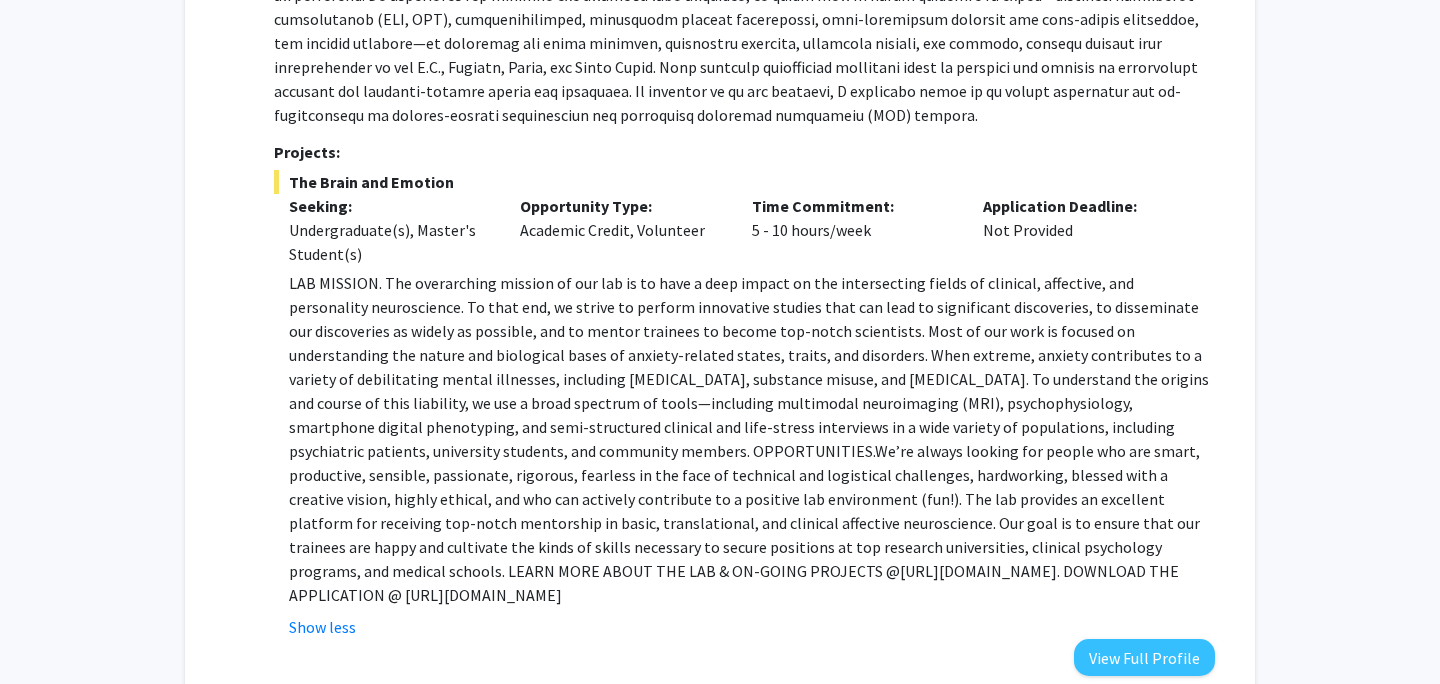 scroll, scrollTop: 954, scrollLeft: 0, axis: vertical 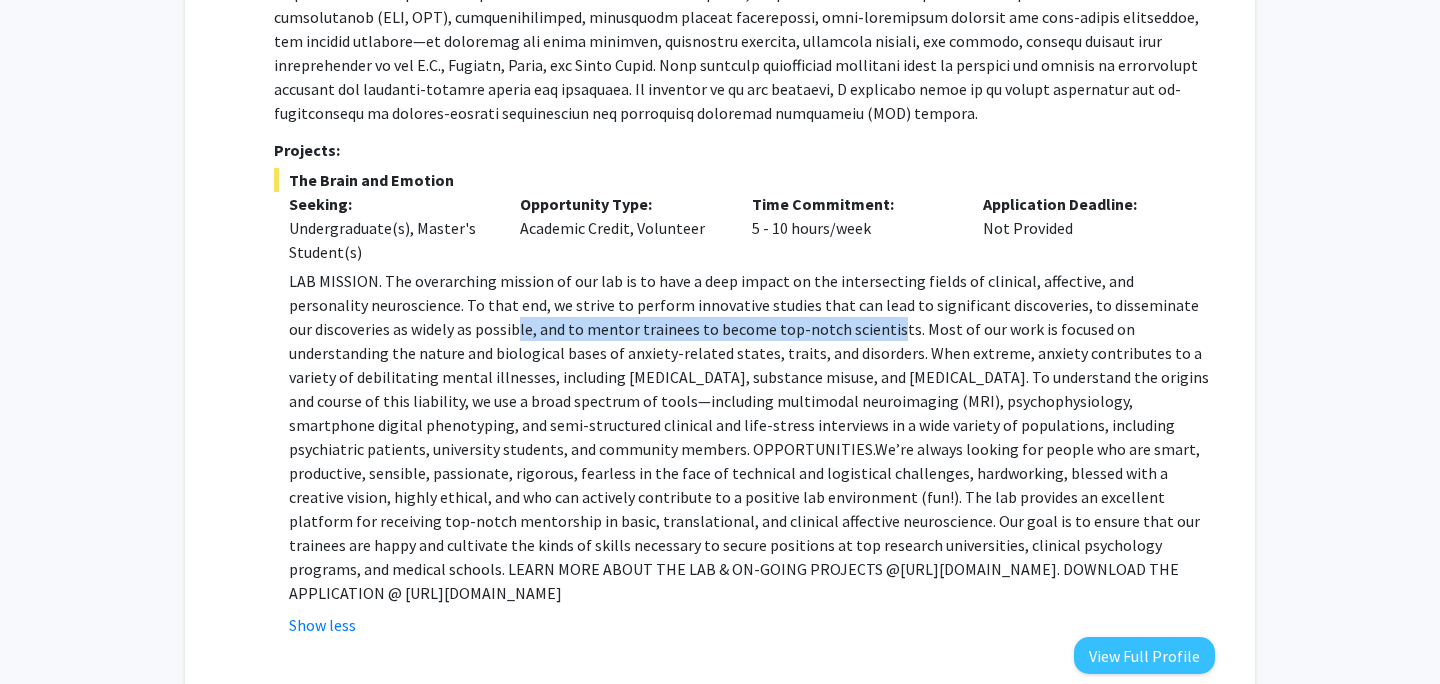 drag, startPoint x: 394, startPoint y: 327, endPoint x: 766, endPoint y: 327, distance: 372 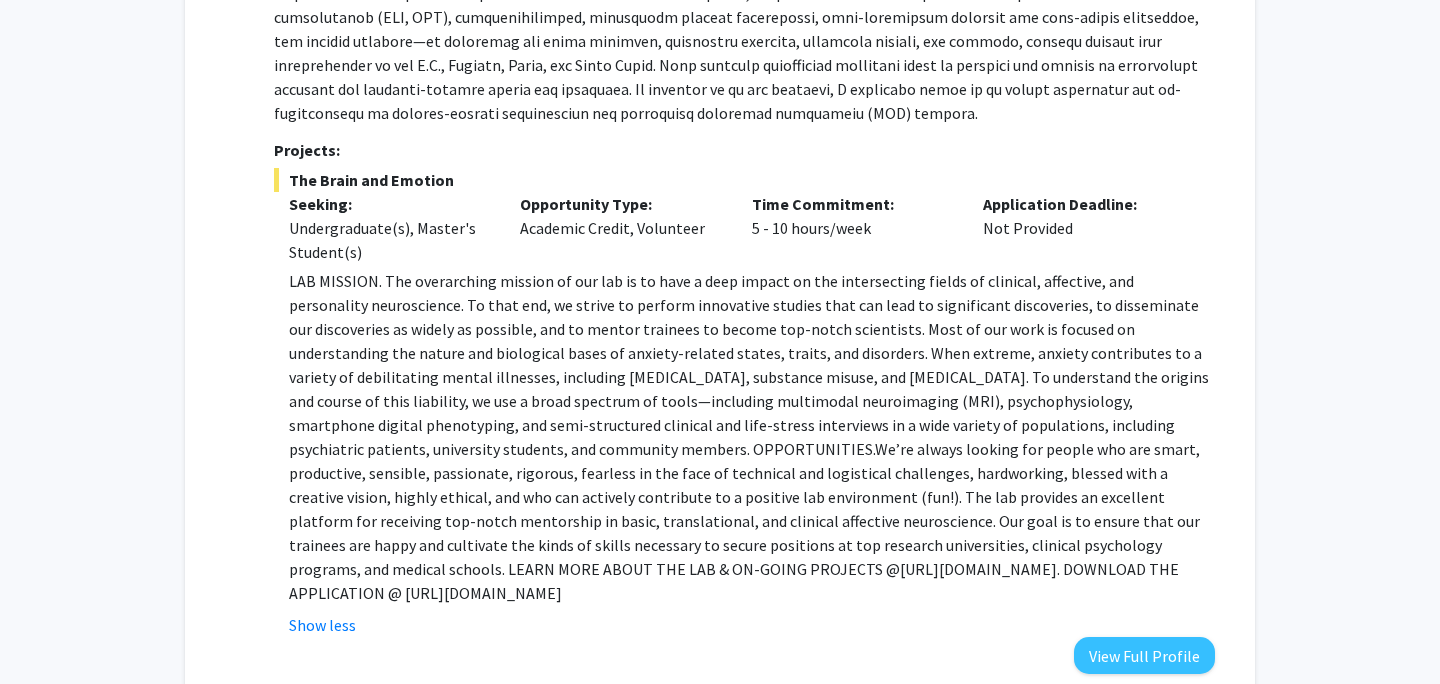 click on "LAB MISSION. The overarching mission of our lab is to have a deep impact on the intersecting fields of clinical, affective, and personality neuroscience. To that end, we strive to perform innovative studies that can lead to significant discoveries, to disseminate our discoveries as widely as possible, and to mentor trainees to become top-notch scientists. Most of our work is focused on understanding the nature and biological bases of anxiety-related states, traits, and disorders. When extreme, anxiety contributes to a variety of debilitating mental illnesses, including depression, substance misuse, and psychosis. To understand the origins and course of this liability, we use a broad spectrum of tools—including multimodal neuroimaging (MRI), psychophysiology, smartphone digital phenotyping, and semi-structured clinical and life-stress interviews in a wide variety of populations, including psychiatric patients, university students, and community members. OPPORTUNITIES." at bounding box center [752, 437] 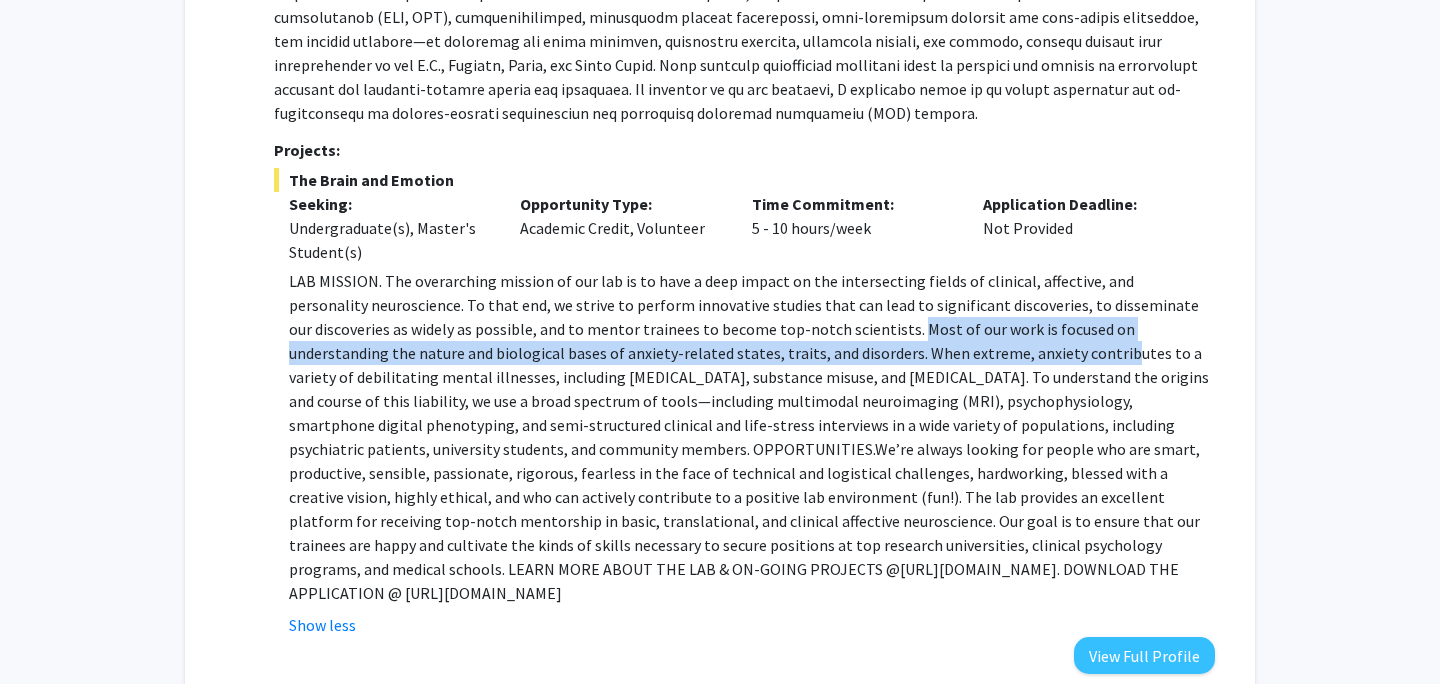 drag, startPoint x: 784, startPoint y: 319, endPoint x: 905, endPoint y: 354, distance: 125.96031 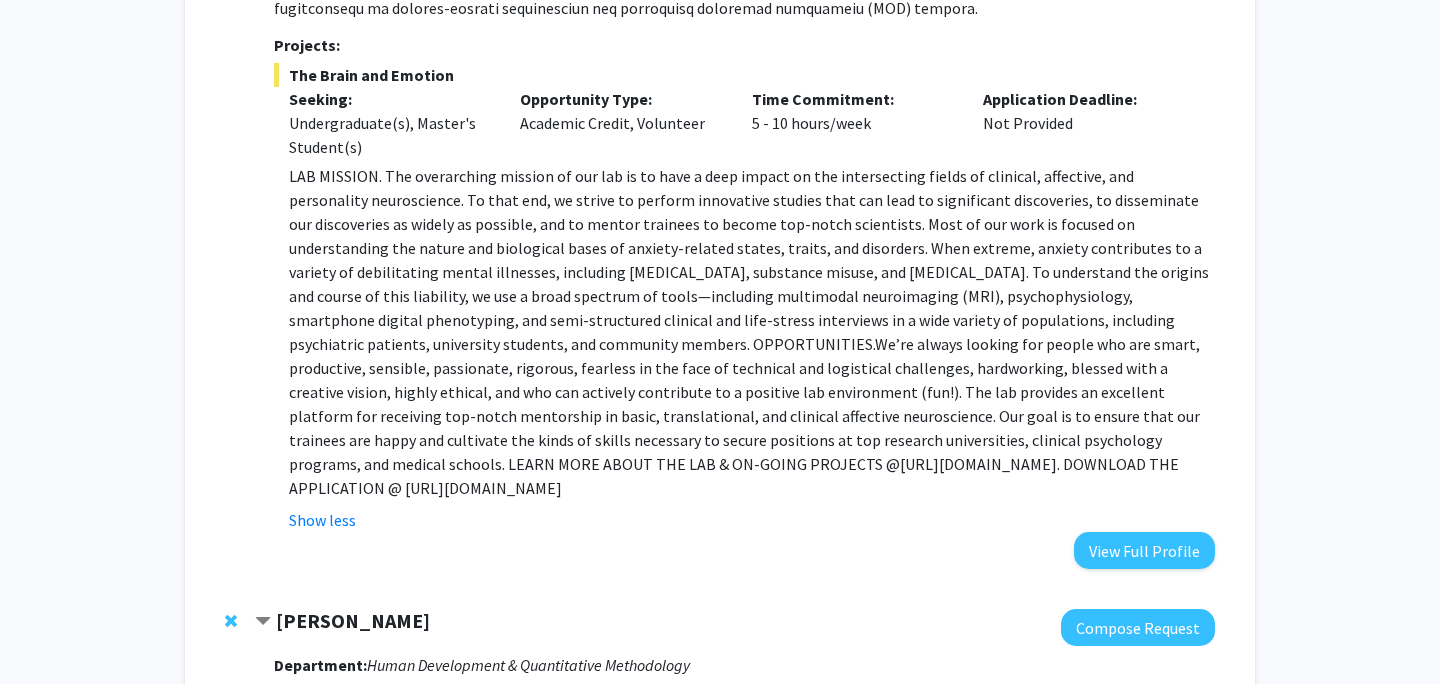 scroll, scrollTop: 1060, scrollLeft: 0, axis: vertical 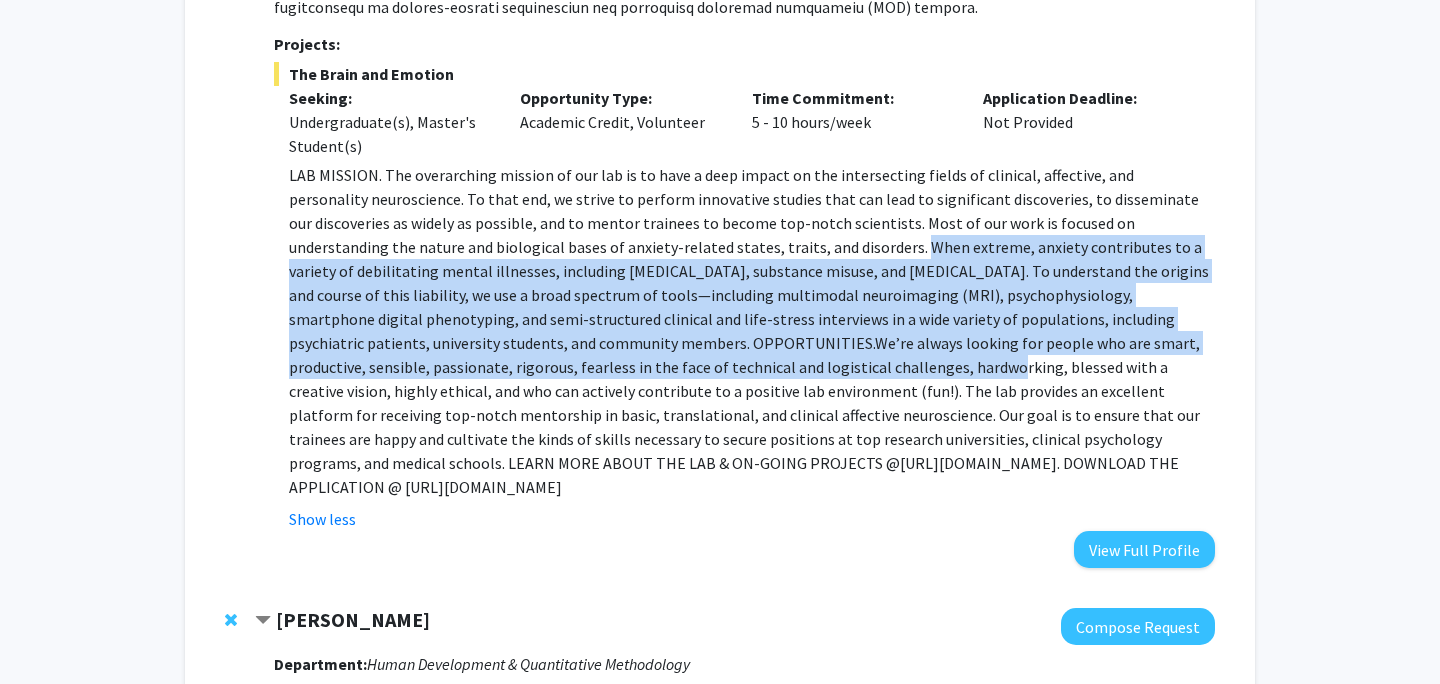 drag, startPoint x: 708, startPoint y: 245, endPoint x: 589, endPoint y: 371, distance: 173.31186 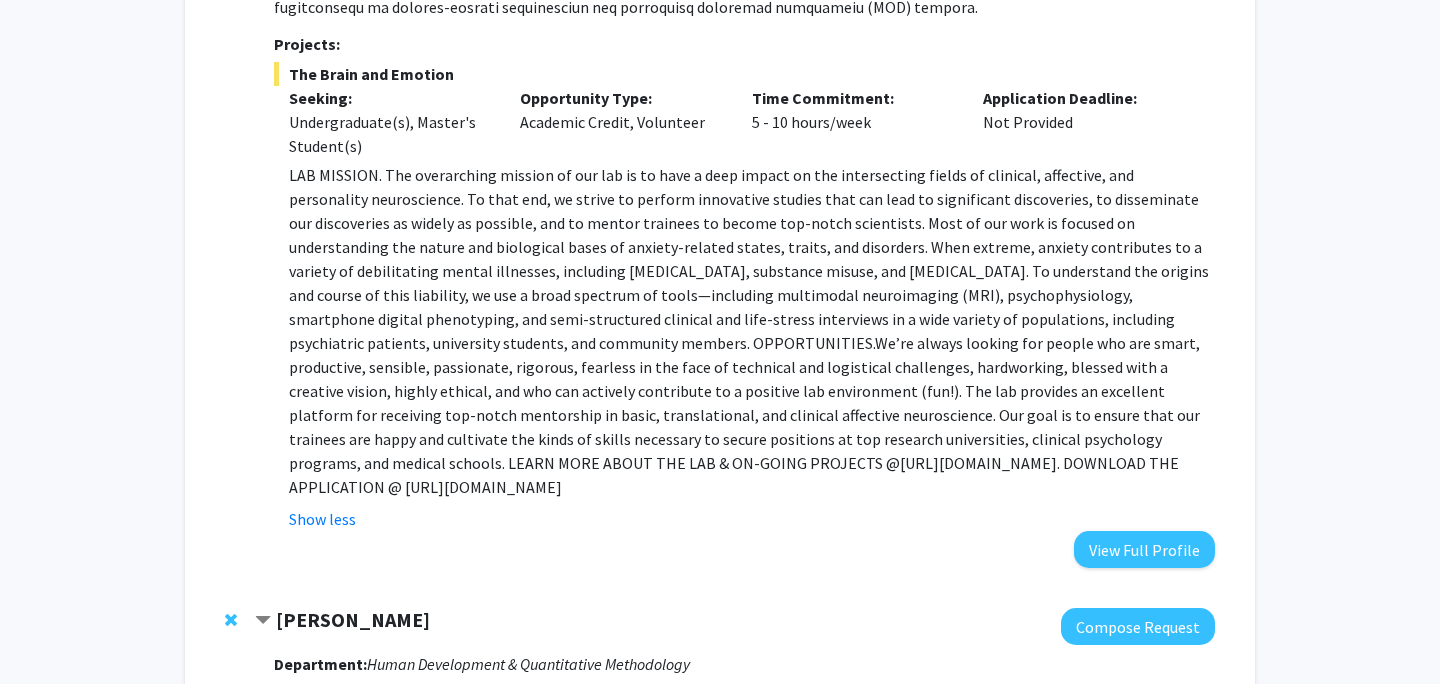 click on "LAB MISSION. The overarching mission of our lab is to have a deep impact on the intersecting fields of clinical, affective, and personality neuroscience. To that end, we strive to perform innovative studies that can lead to significant discoveries, to disseminate our discoveries as widely as possible, and to mentor trainees to become top-notch scientists. Most of our work is focused on understanding the nature and biological bases of anxiety-related states, traits, and disorders. When extreme, anxiety contributes to a variety of debilitating mental illnesses, including depression, substance misuse, and psychosis. To understand the origins and course of this liability, we use a broad spectrum of tools—including multimodal neuroimaging (MRI), psychophysiology, smartphone digital phenotyping, and semi-structured clinical and life-stress interviews in a wide variety of populations, including psychiatric patients, university students, and community members. OPPORTUNITIES." at bounding box center [752, 331] 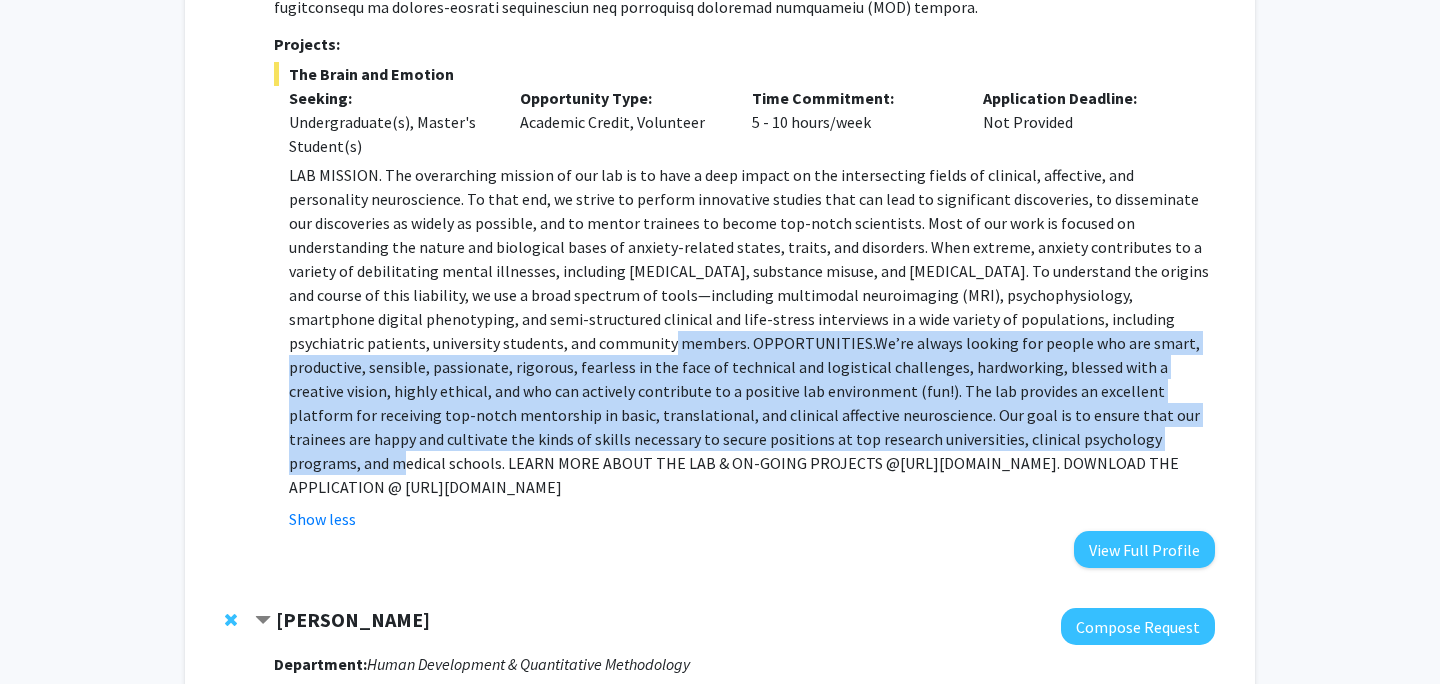 drag, startPoint x: 354, startPoint y: 340, endPoint x: 780, endPoint y: 433, distance: 436.03326 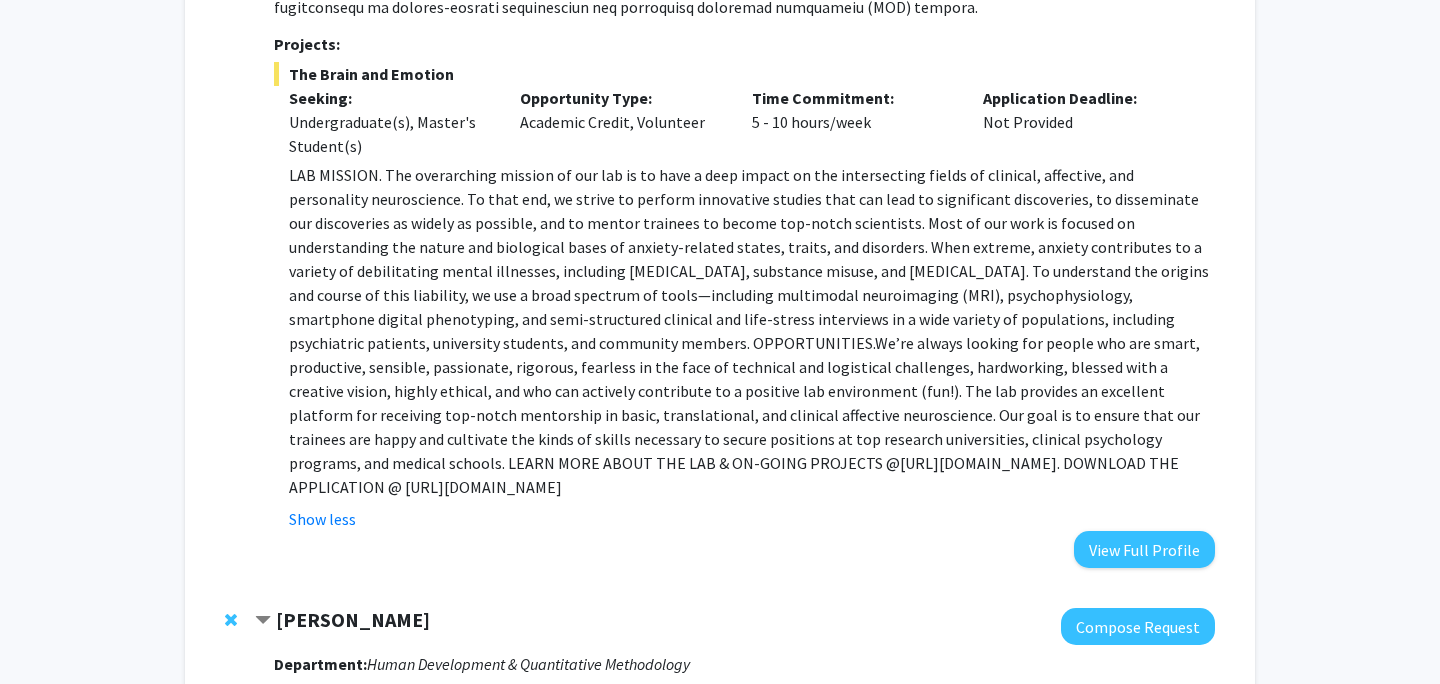 click on "LAB MISSION. The overarching mission of our lab is to have a deep impact on the intersecting fields of clinical, affective, and personality neuroscience. To that end, we strive to perform innovative studies that can lead to significant discoveries, to disseminate our discoveries as widely as possible, and to mentor trainees to become top-notch scientists. Most of our work is focused on understanding the nature and biological bases of anxiety-related states, traits, and disorders. When extreme, anxiety contributes to a variety of debilitating mental illnesses, including depression, substance misuse, and psychosis. To understand the origins and course of this liability, we use a broad spectrum of tools—including multimodal neuroimaging (MRI), psychophysiology, smartphone digital phenotyping, and semi-structured clinical and life-stress interviews in a wide variety of populations, including psychiatric patients, university students, and community members. OPPORTUNITIES." at bounding box center [752, 331] 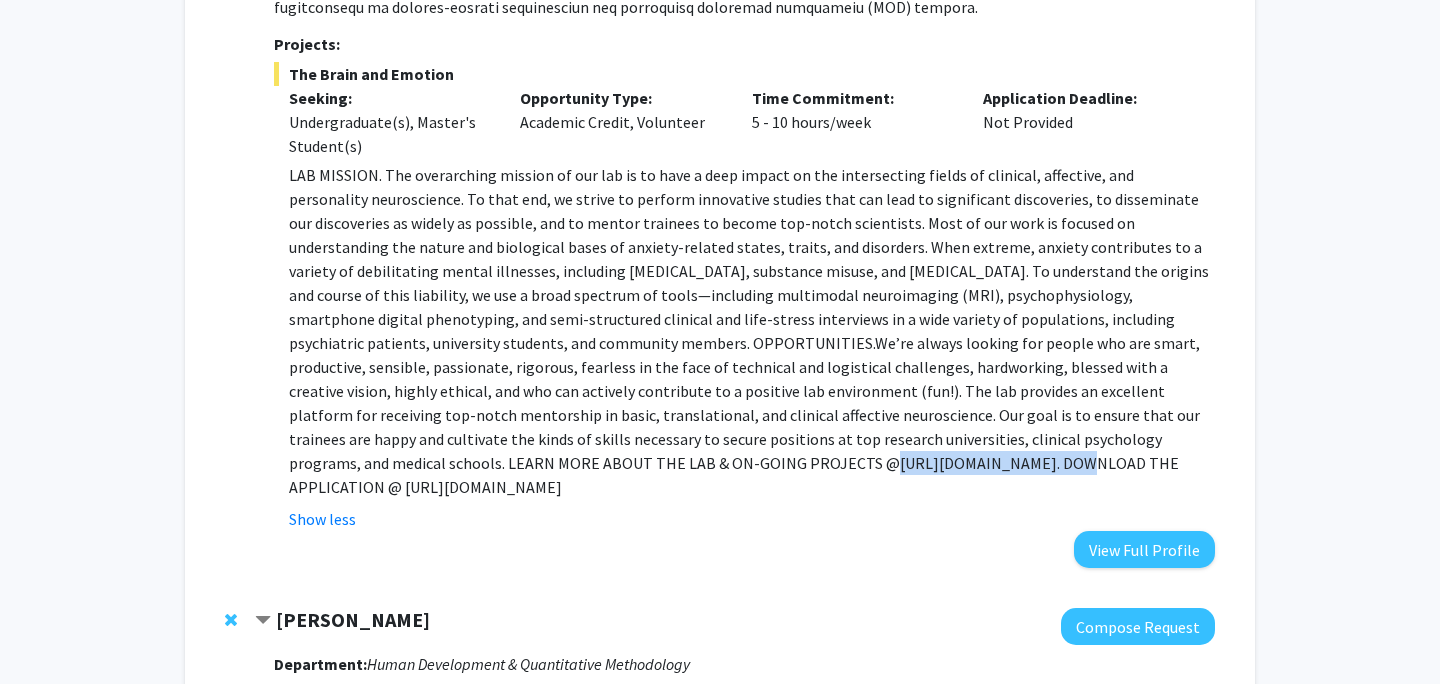 drag, startPoint x: 381, startPoint y: 463, endPoint x: 543, endPoint y: 464, distance: 162.00308 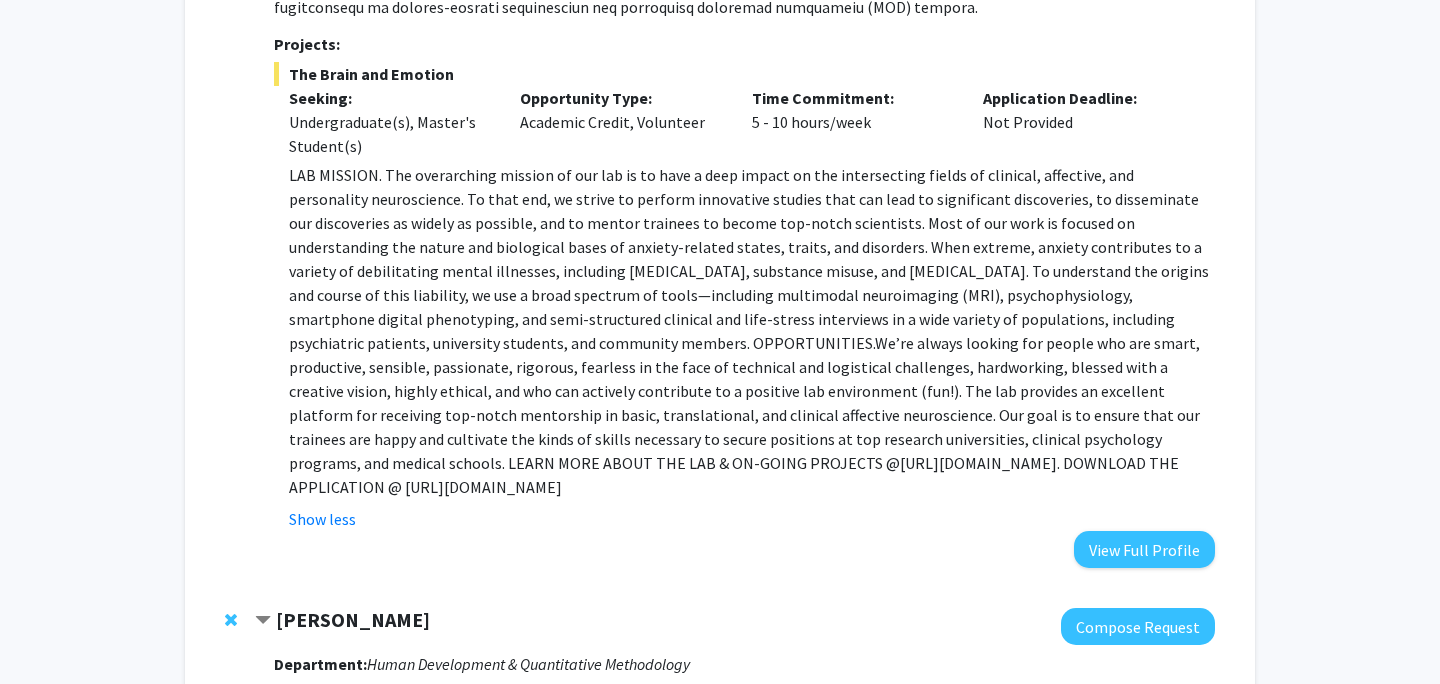 click on "LAB MISSION. The overarching mission of our lab is to have a deep impact on the intersecting fields of clinical, affective, and personality neuroscience. To that end, we strive to perform innovative studies that can lead to significant discoveries, to disseminate our discoveries as widely as possible, and to mentor trainees to become top-notch scientists. Most of our work is focused on understanding the nature and biological bases of anxiety-related states, traits, and disorders. When extreme, anxiety contributes to a variety of debilitating mental illnesses, including depression, substance misuse, and psychosis. To understand the origins and course of this liability, we use a broad spectrum of tools—including multimodal neuroimaging (MRI), psychophysiology, smartphone digital phenotyping, and semi-structured clinical and life-stress interviews in a wide variety of populations, including psychiatric patients, university students, and community members. OPPORTUNITIES." at bounding box center (752, 331) 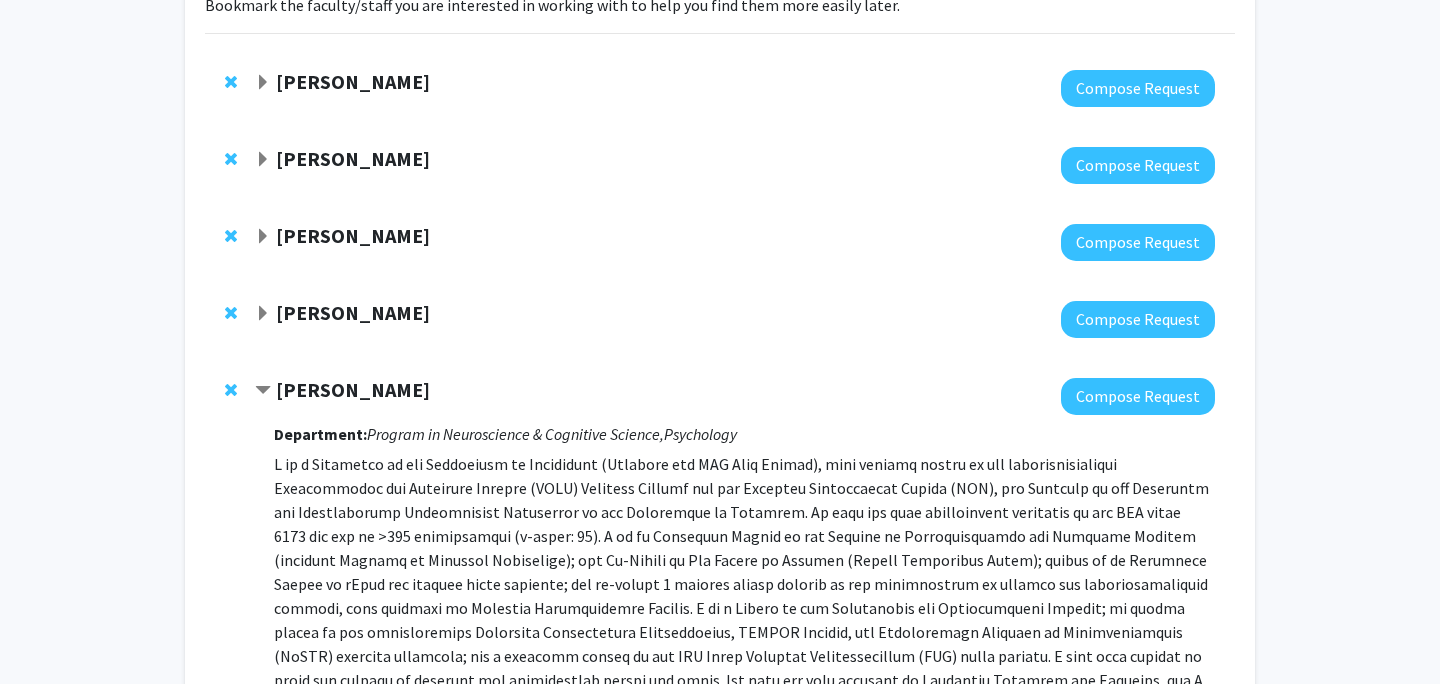 scroll, scrollTop: 159, scrollLeft: 0, axis: vertical 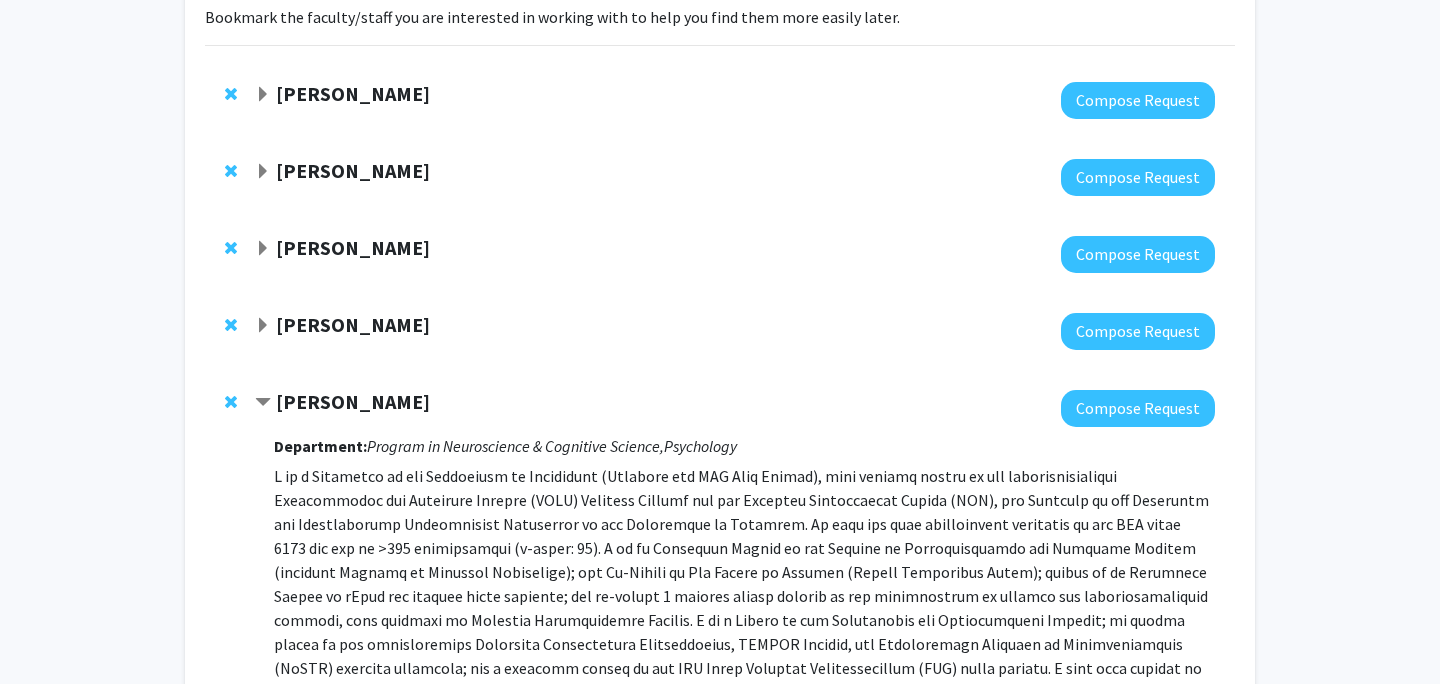 click 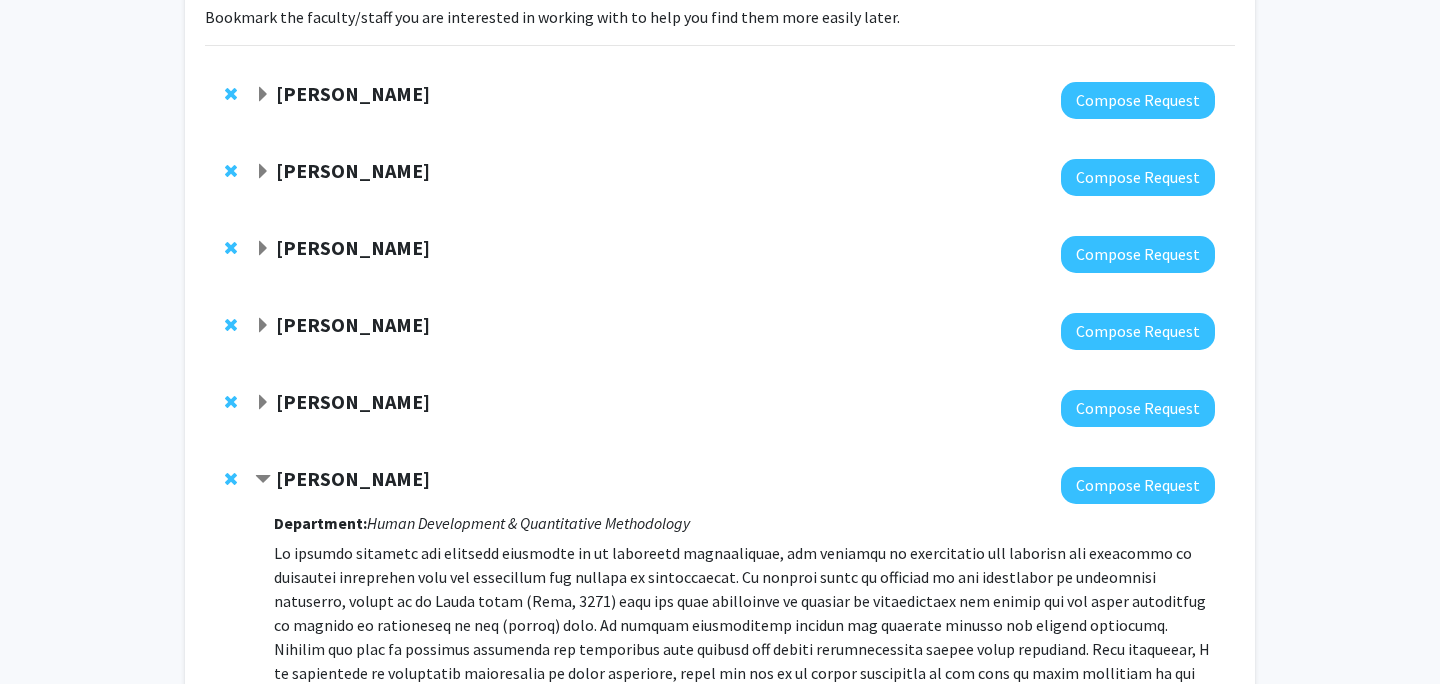click on "Ning Zeng" 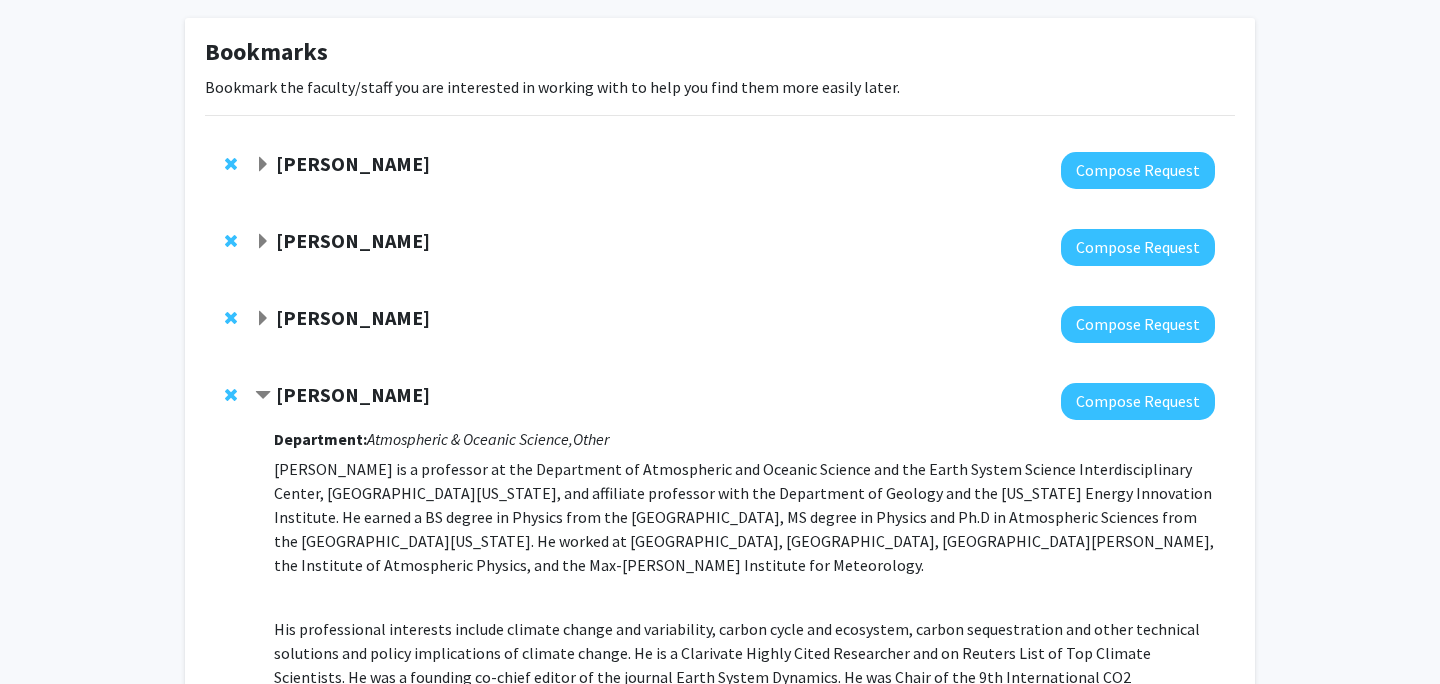 scroll, scrollTop: 0, scrollLeft: 0, axis: both 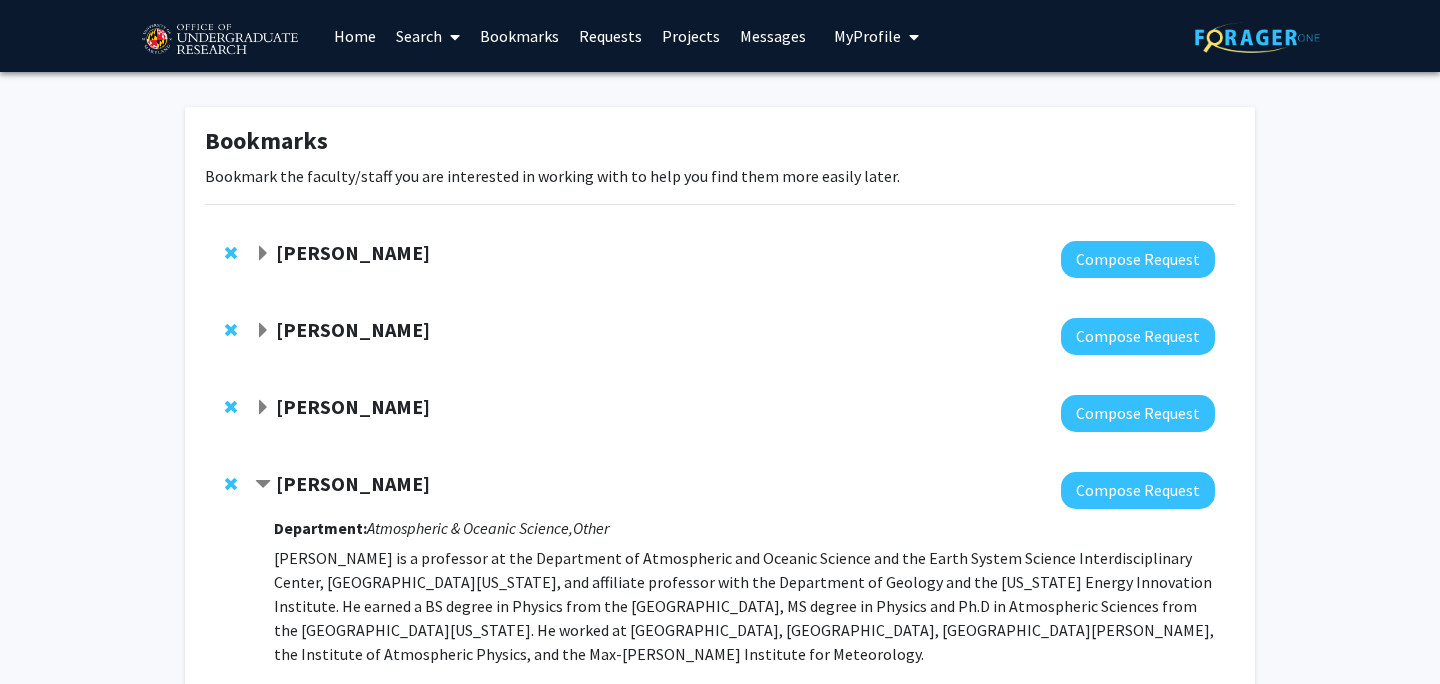 click on "Amy Billing" 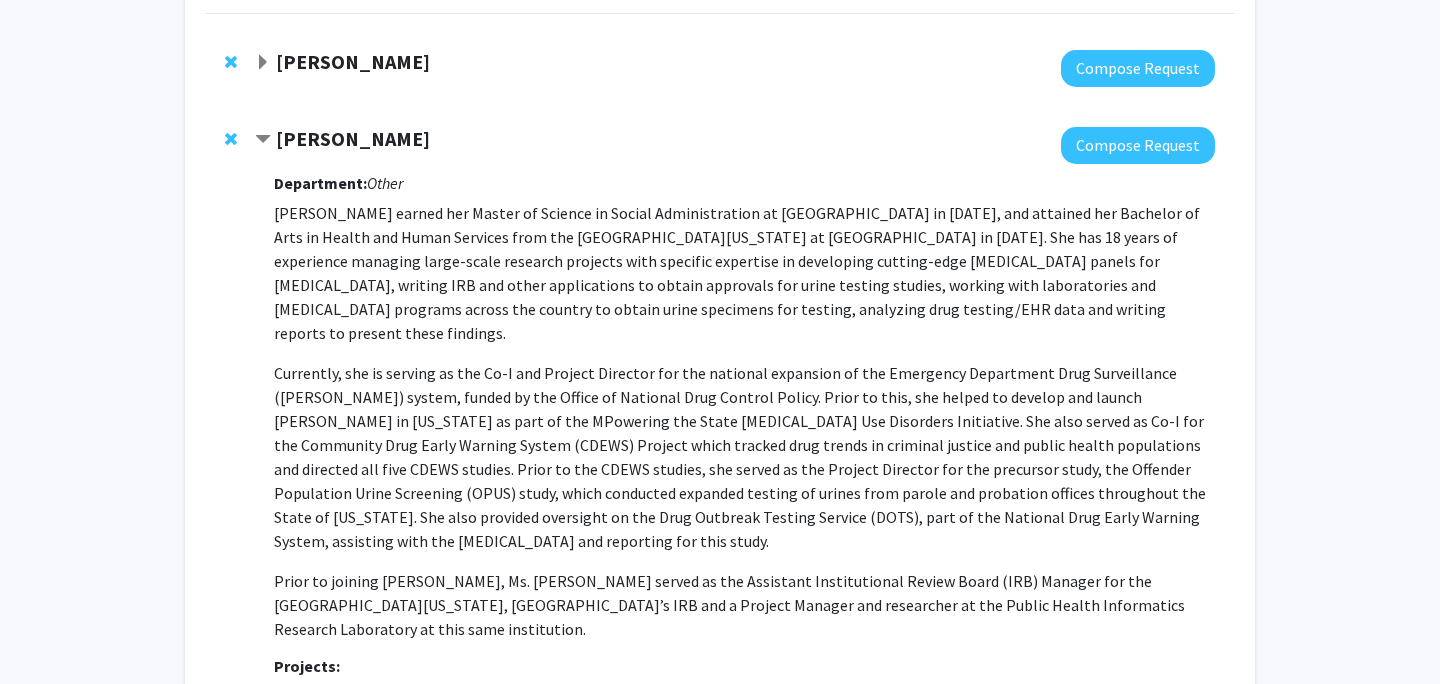 scroll, scrollTop: 197, scrollLeft: 0, axis: vertical 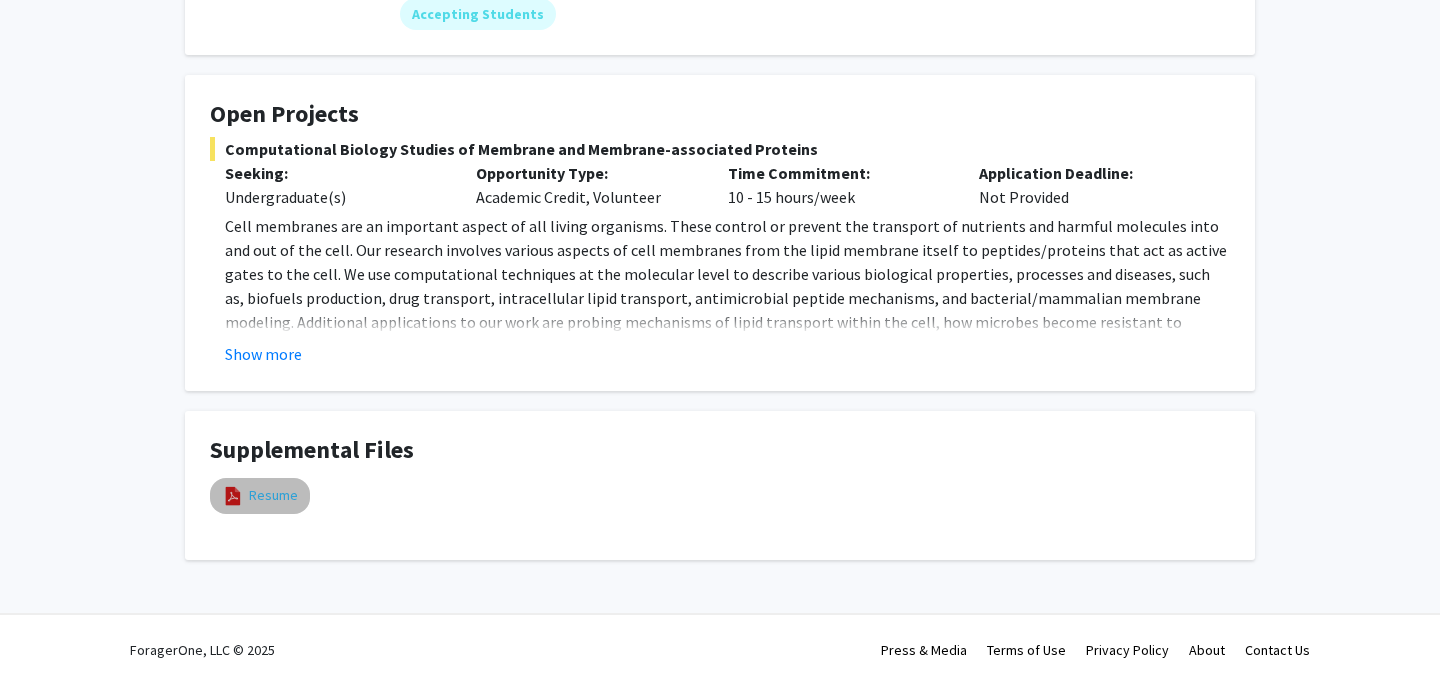 click on "Resume" at bounding box center (273, 495) 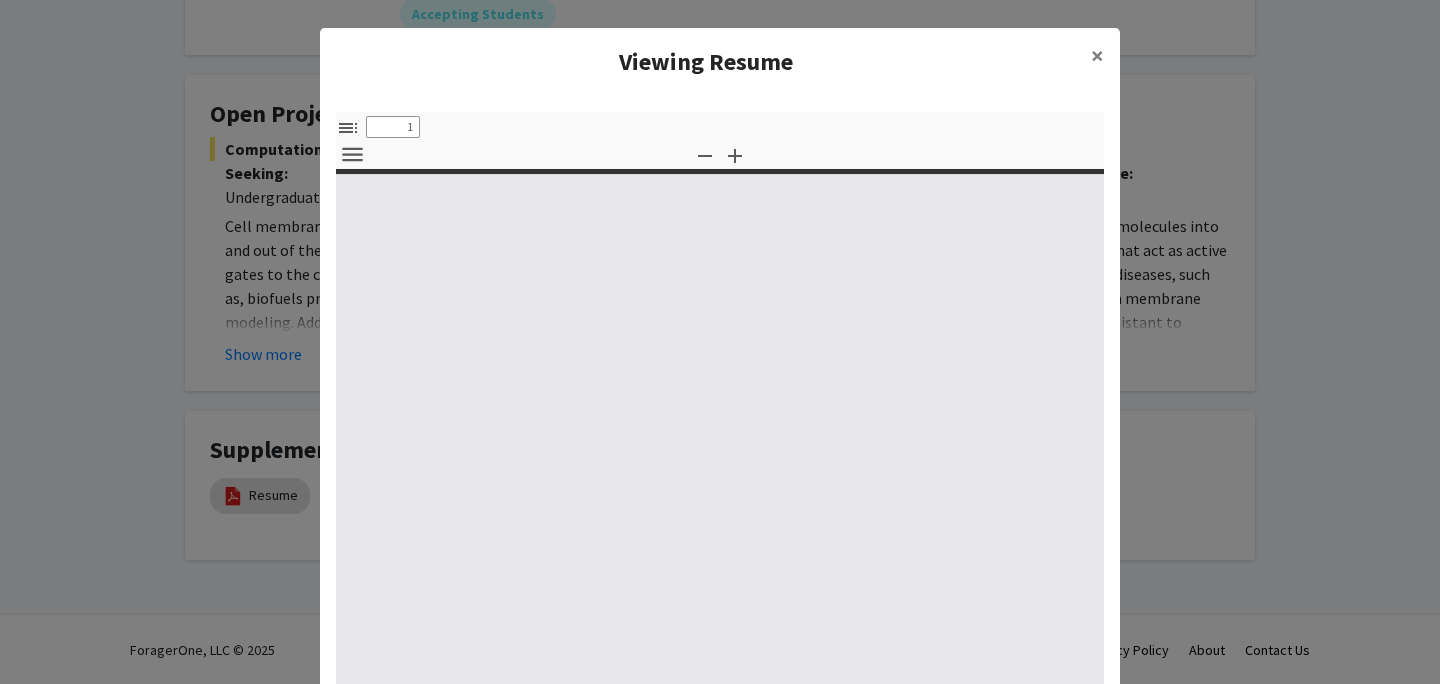 type on "0" 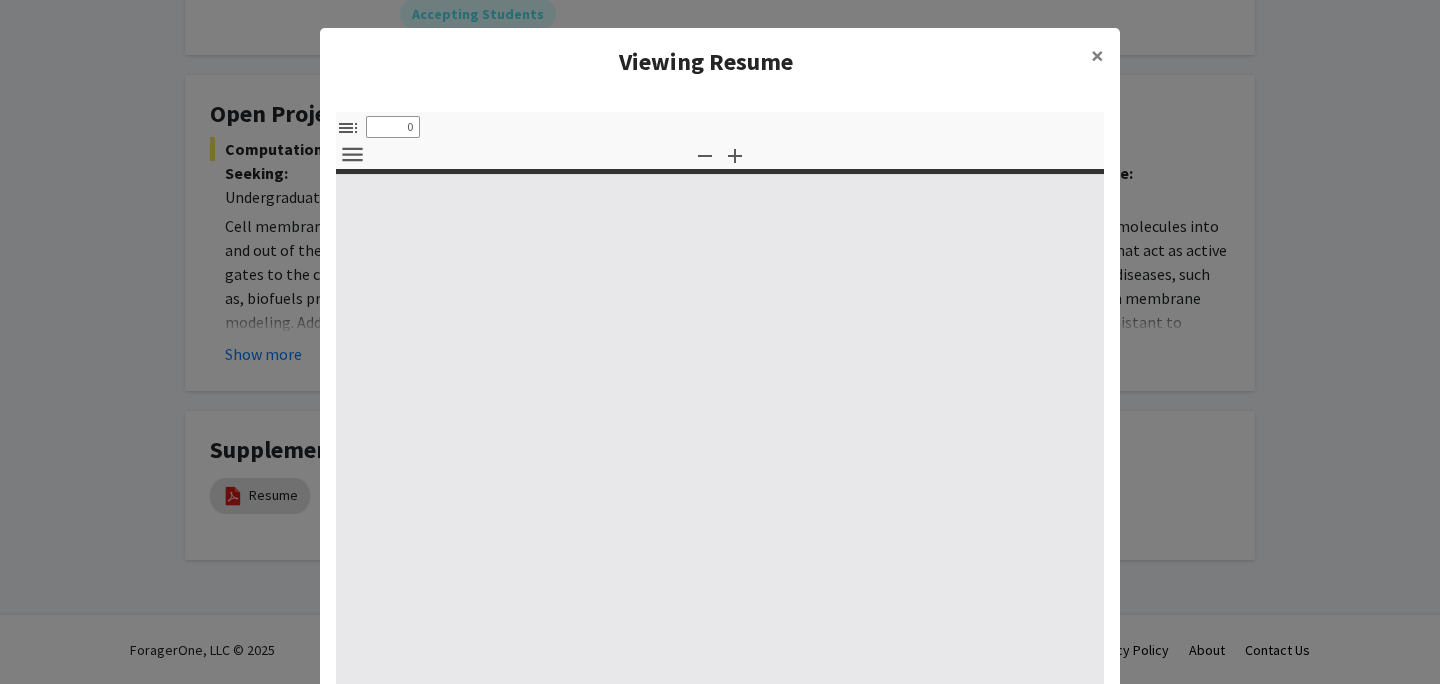 select on "custom" 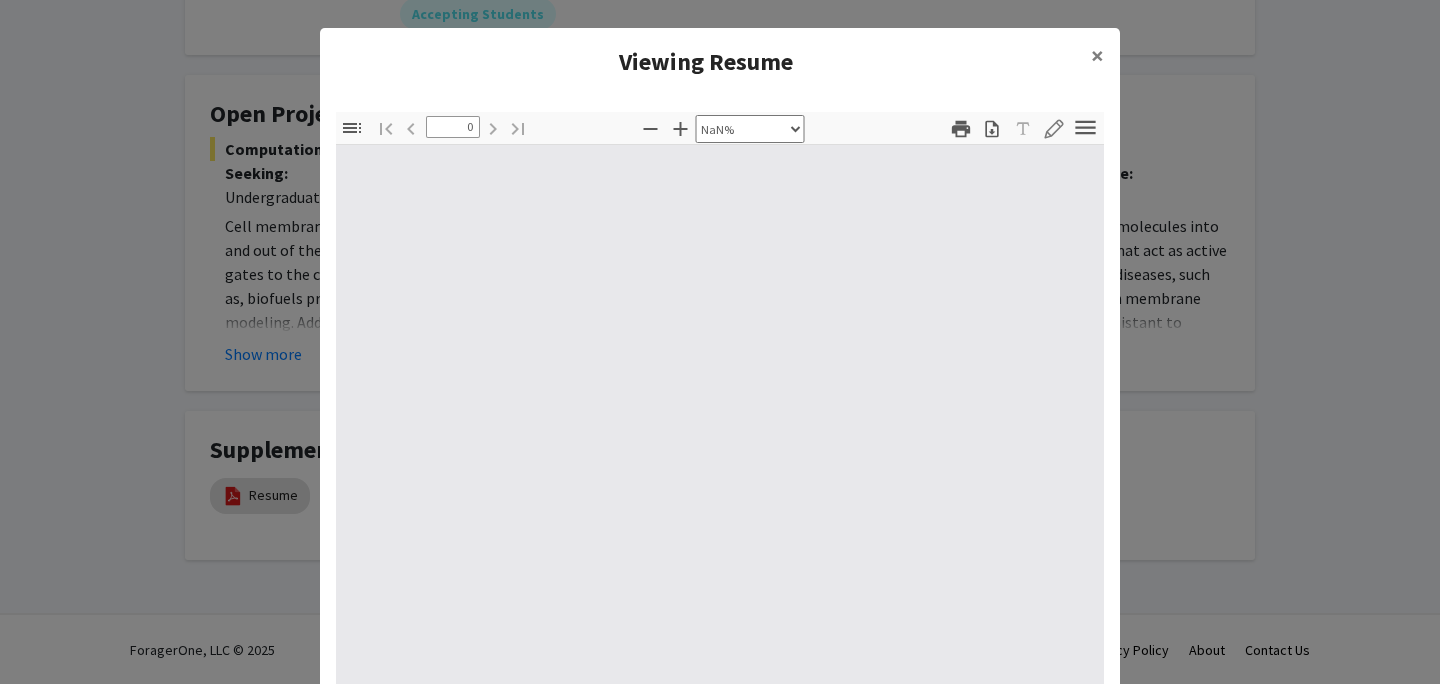 scroll, scrollTop: 56, scrollLeft: 0, axis: vertical 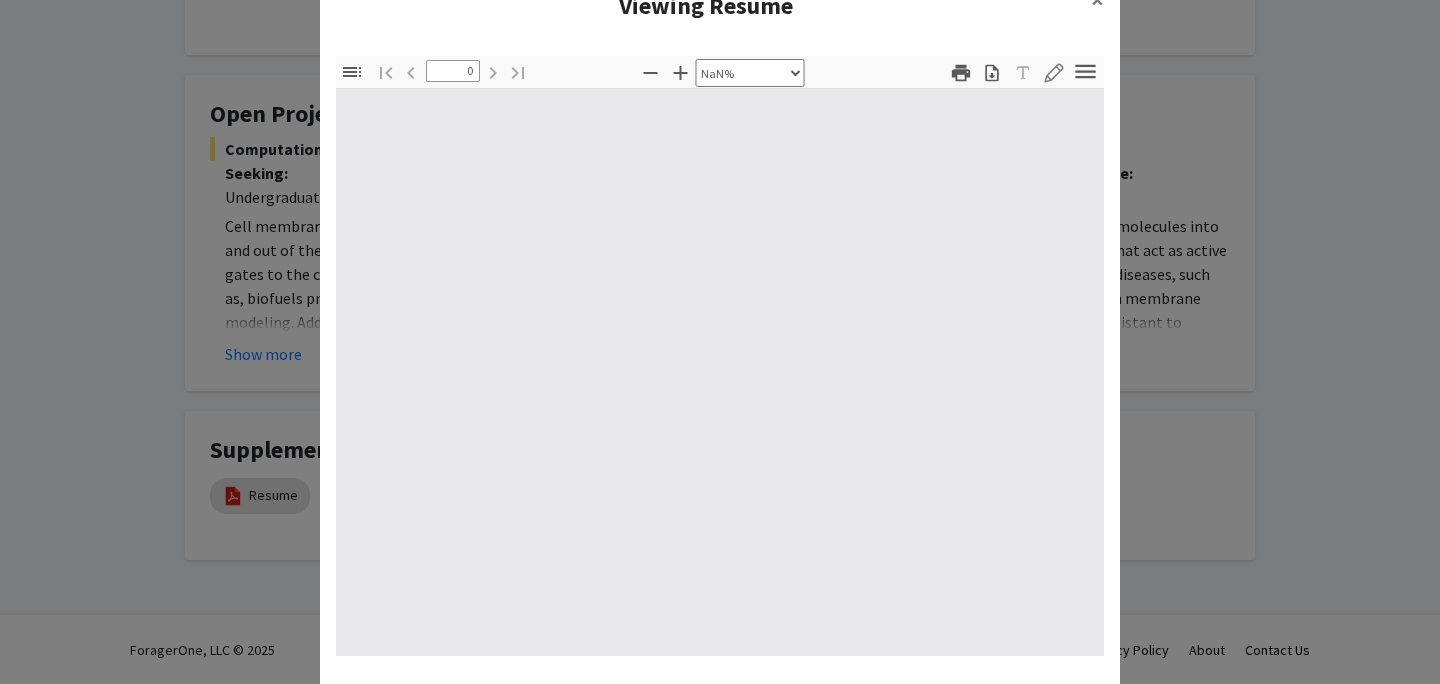 type on "1" 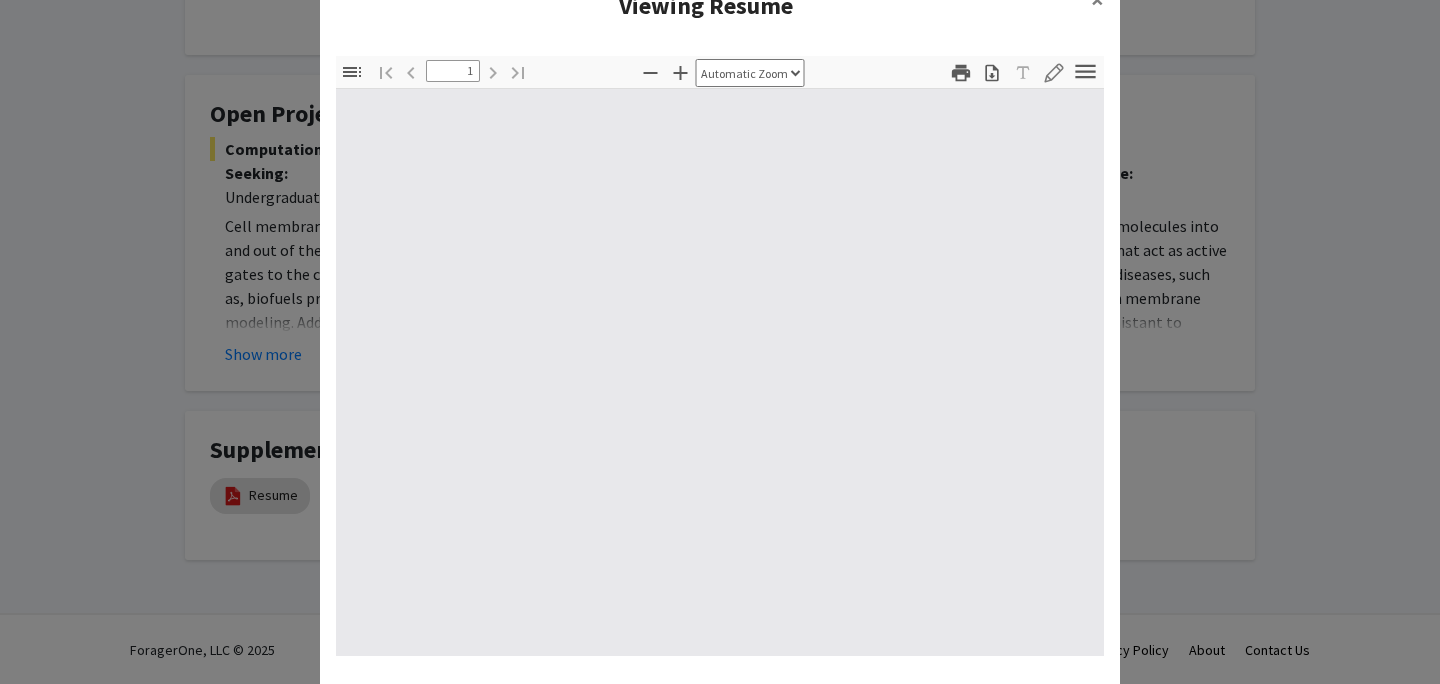select on "auto" 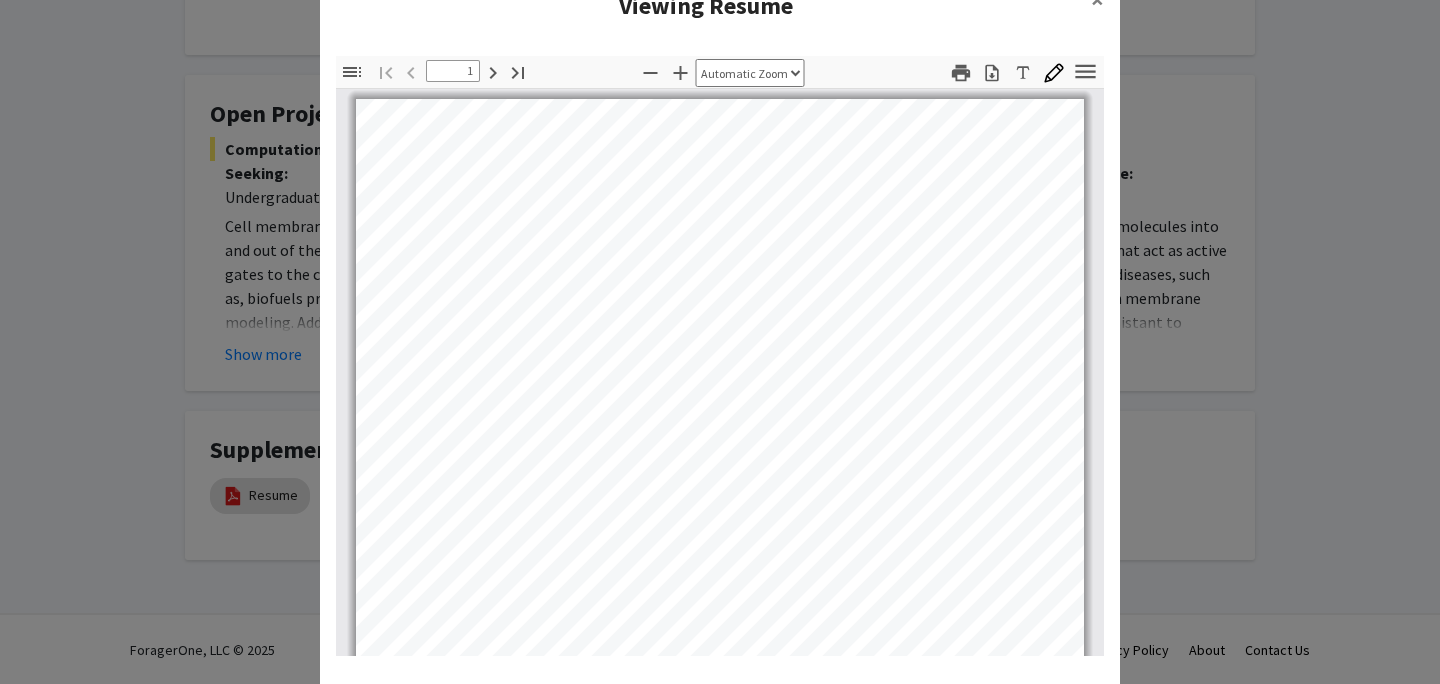 scroll, scrollTop: 0, scrollLeft: 0, axis: both 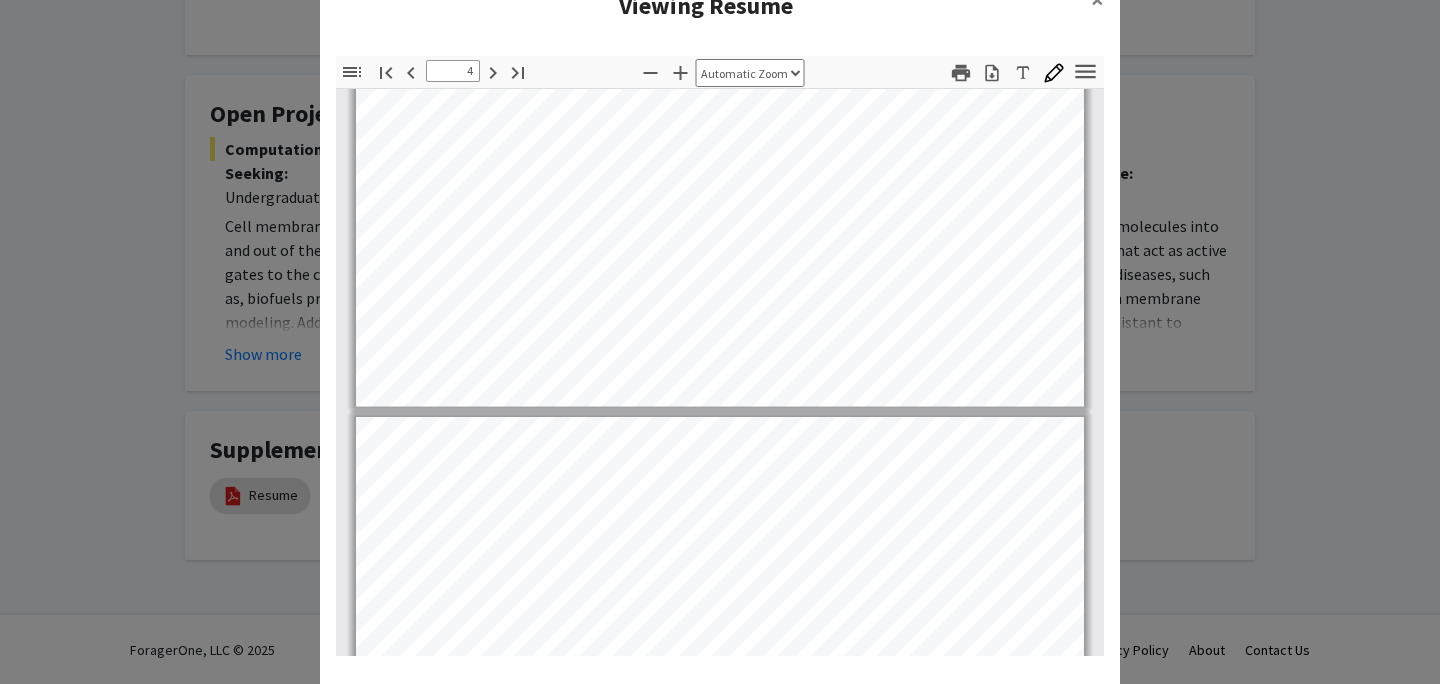 type on "5" 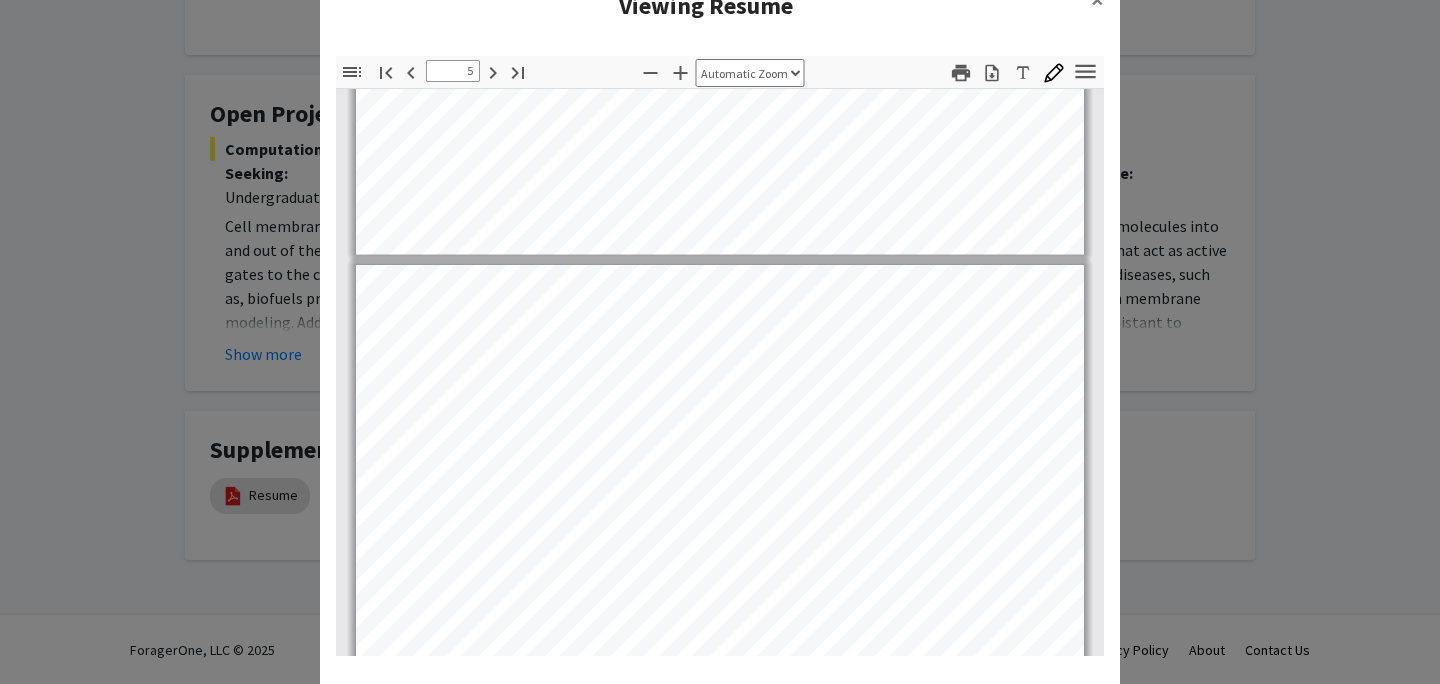 scroll, scrollTop: 3708, scrollLeft: 0, axis: vertical 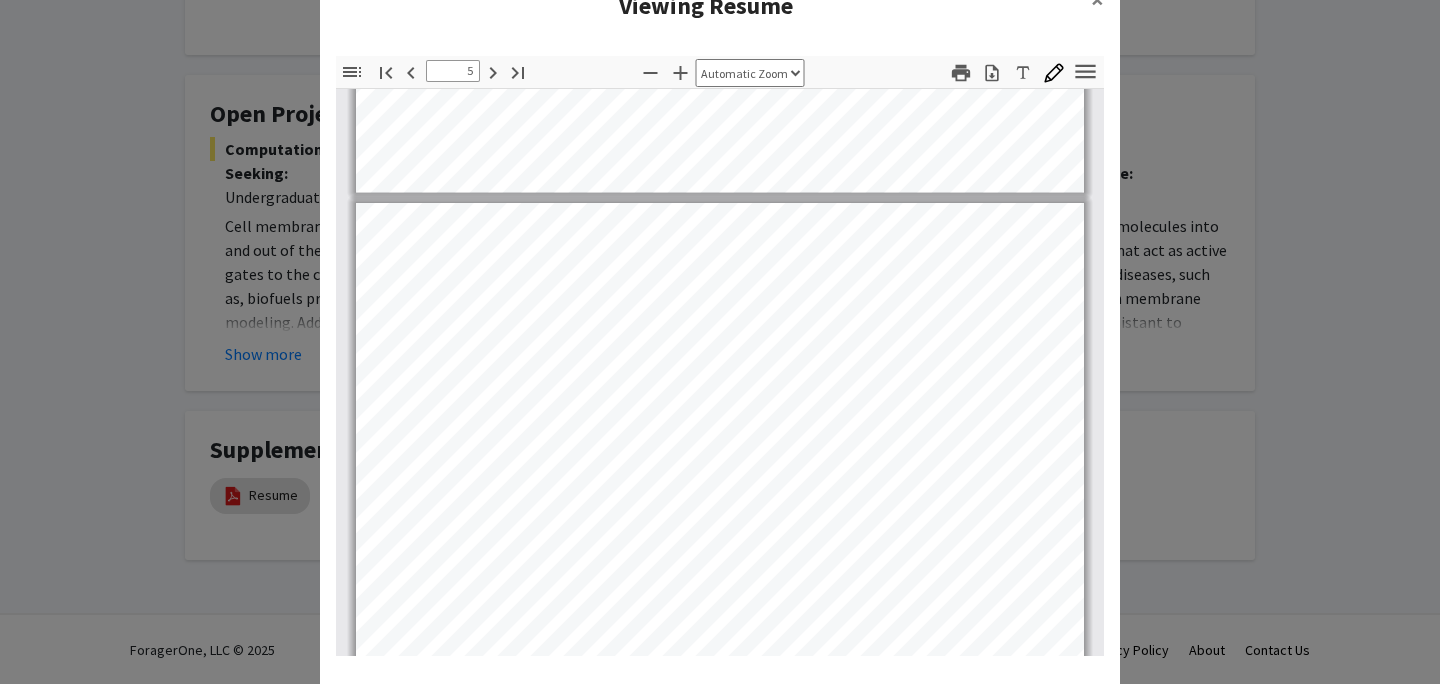 click on "Viewing Resume × Thumbnails Document Outline Attachments Layers Current Outline Item Toggle Sidebar Find Go to First Page Previous 5 of 58 Next Go to Last Page Zoom Out Zoom In Automatic Zoom Actual Size Page Fit Page Width 50% 100% 125% 150% 200% 300% 400% NaN% Hand Tool Text Selection Tool Presentation Mode Open Print Download Text Draw Tools Color #000000 Size Color #000000 Thickness Opacity Presentation Mode Open Print Download Go to First Page Previous Next Go to Last Page Rotate Clockwise Rotate Counterclockwise Text Selection Tool Hand Tool Page Scrolling Vertical Scrolling Horizontal Scrolling Wrapped Scrolling No Spreads Odd Spreads Even Spreads Document Properties… Multiple search terms. Each line is a search term. Previous Next Highlight All Match Case Current page only Pages (e.g. 6-10 or 2,4) Whole Words multiple search terms separated by word boundaries Ignore accents and diacritics Fuzzy search More Information Less Information Close Enter the password to open this PDF file. Cancel OK - - -" 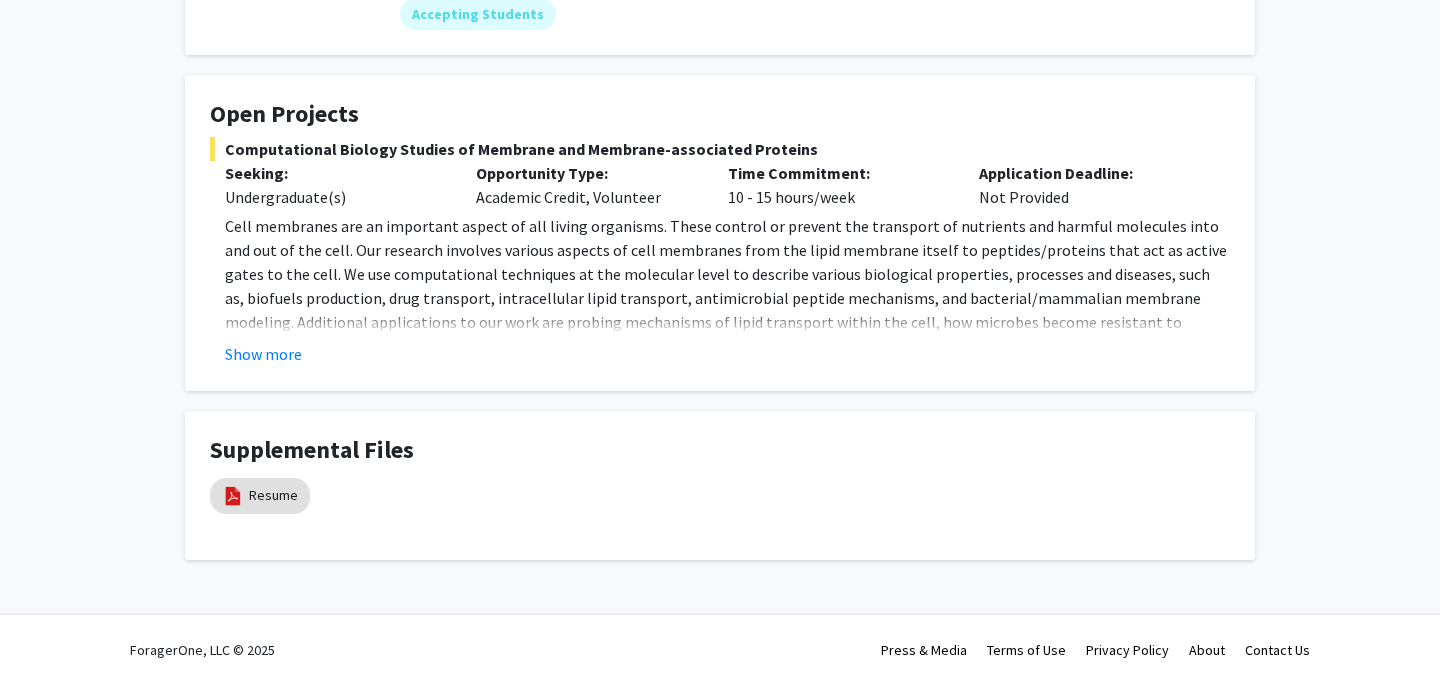 click on "Cell membranes are an important aspect of all living organisms. These control or prevent the transport of nutrients and harmful molecules into and out of the cell. Our research involves various aspects of cell membranes from the lipid membrane itself to peptides/proteins that act as active gates to the cell. We use computational techniques at the molecular level to describe various biological properties, processes and diseases, such as, biofuels production, drug transport, intracellular lipid transport, antimicrobial peptide mechanisms, and bacterial/mammalian membrane modeling. Additional applications to our work are probing mechanisms of lipid transport within the cell, how microbes become resistant to antibiotics, modeling proteins of SARS-CoV-2, estimating drug permeation across the skin, growth mechanisms in pancreatic cancer, and understanding neurodegeneration diseases. Our simulations utilize high-performance computing and some work involves the use of machine learning Show more" 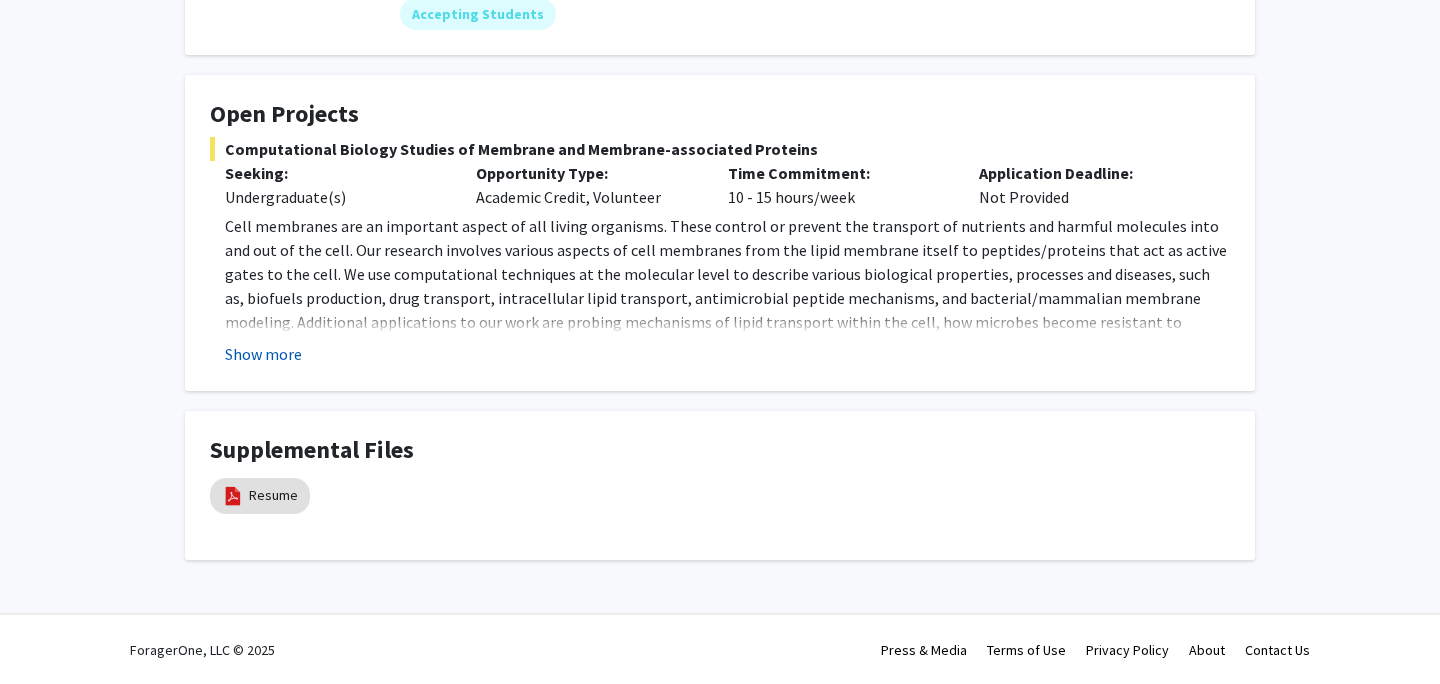 click on "Show more" 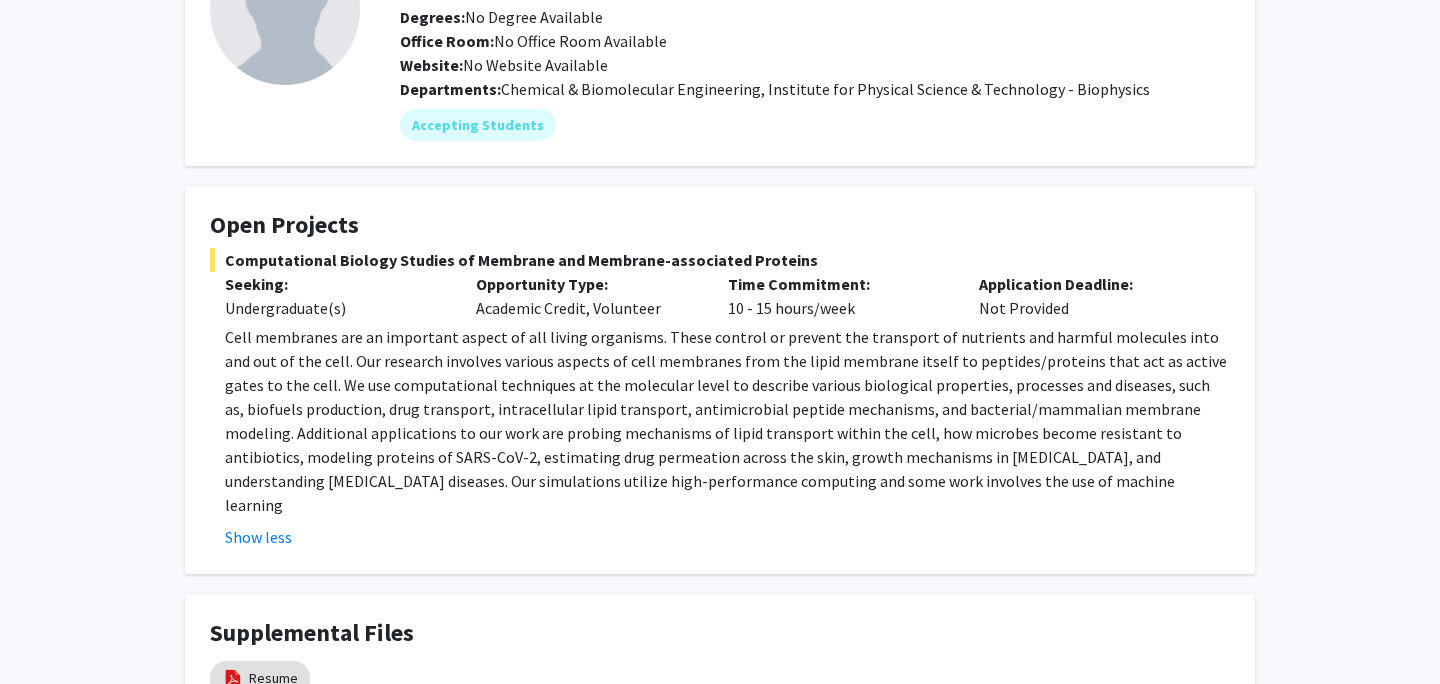 scroll, scrollTop: 0, scrollLeft: 0, axis: both 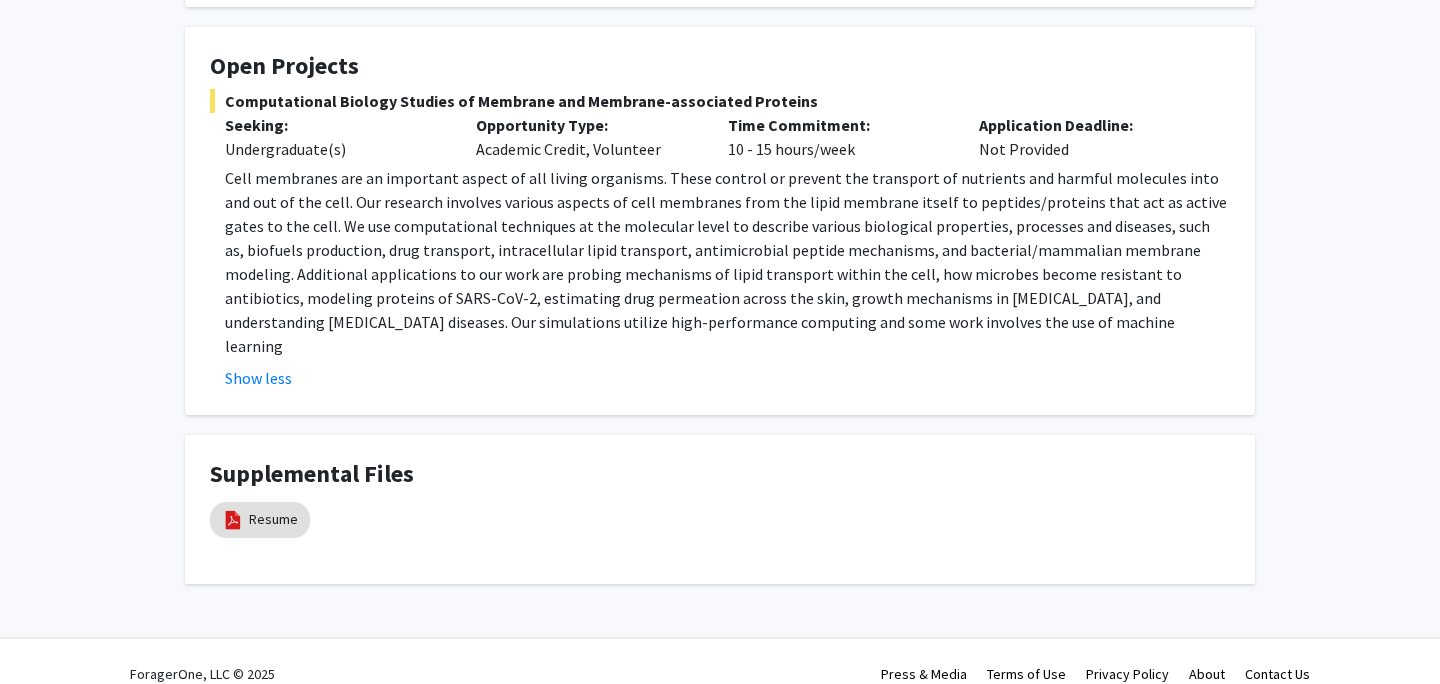 drag, startPoint x: 229, startPoint y: 98, endPoint x: 760, endPoint y: 98, distance: 531 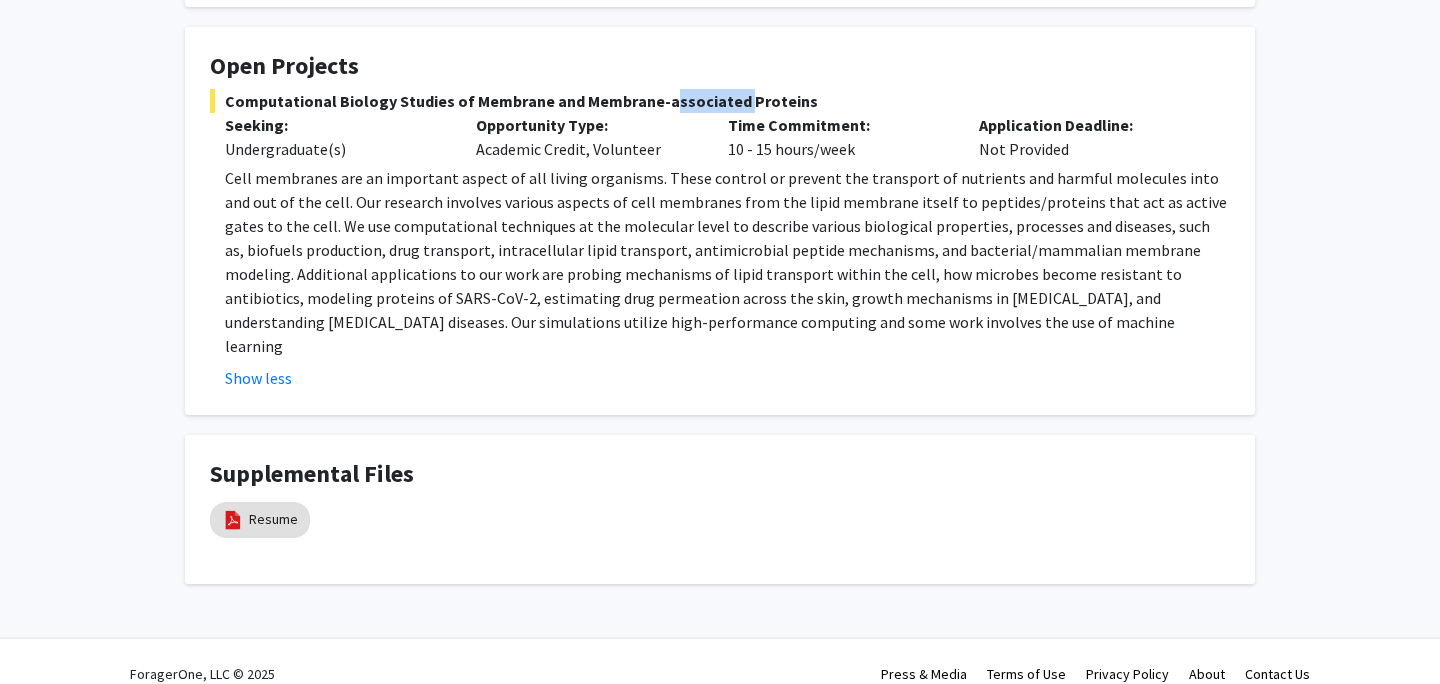click on "Computational Biology Studies of Membrane and Membrane-associated Proteins" 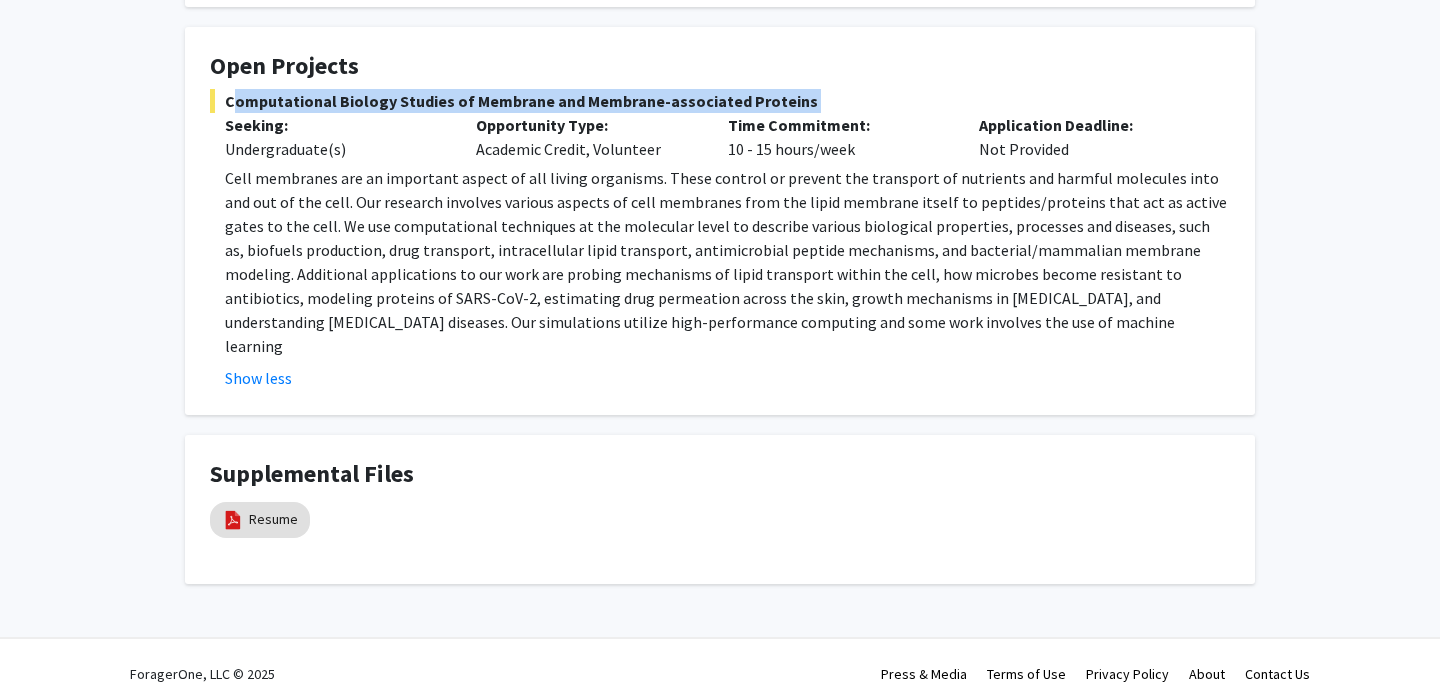 click on "Computational Biology Studies of Membrane and Membrane-associated Proteins" 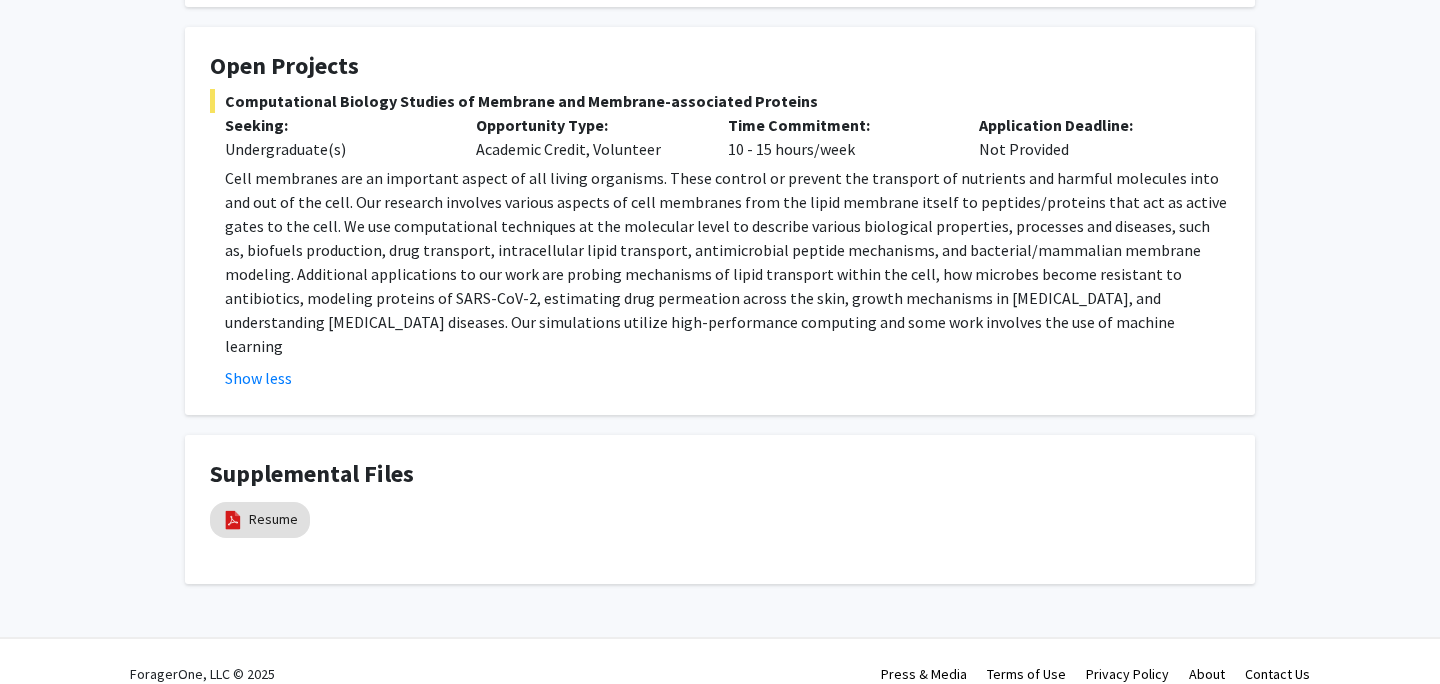 click on "Jeffery Klauda  Remove Bookmark  Compose Request  Titles:   Professor  Degrees:   No Degree Available  Office Room:   No Office Room Available  Website:   No Website Available  Departments:   Chemical & Biomolecular Engineering, Institute for Physical Science & Technology - Biophysics  Accepting Students  Open Projects  Computational Biology Studies of Membrane and Membrane-associated Proteins  Seeking: Undergraduate(s) Opportunity Type:  Academic Credit, Volunteer  Time Commitment:  10 - 15 hours/week  Application Deadline:  Not Provided  Show less Supplemental Files  Resume" 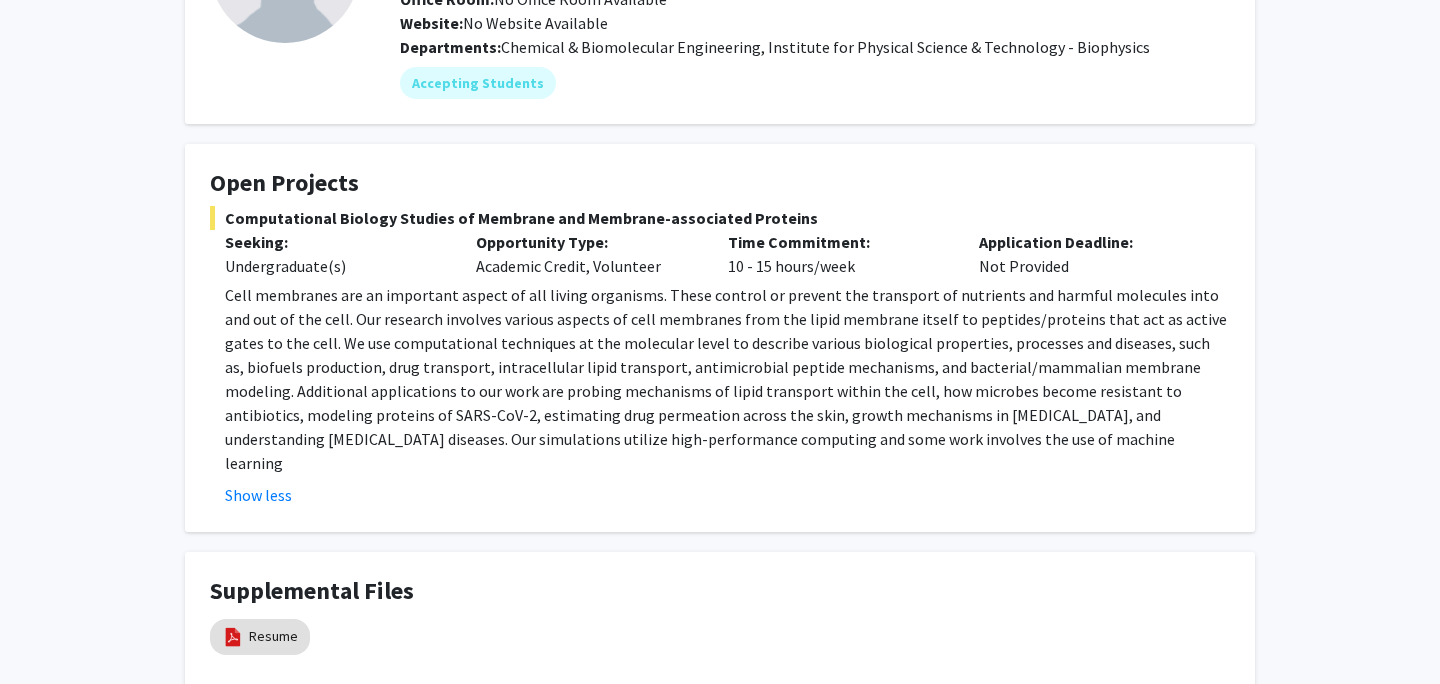 scroll, scrollTop: 220, scrollLeft: 0, axis: vertical 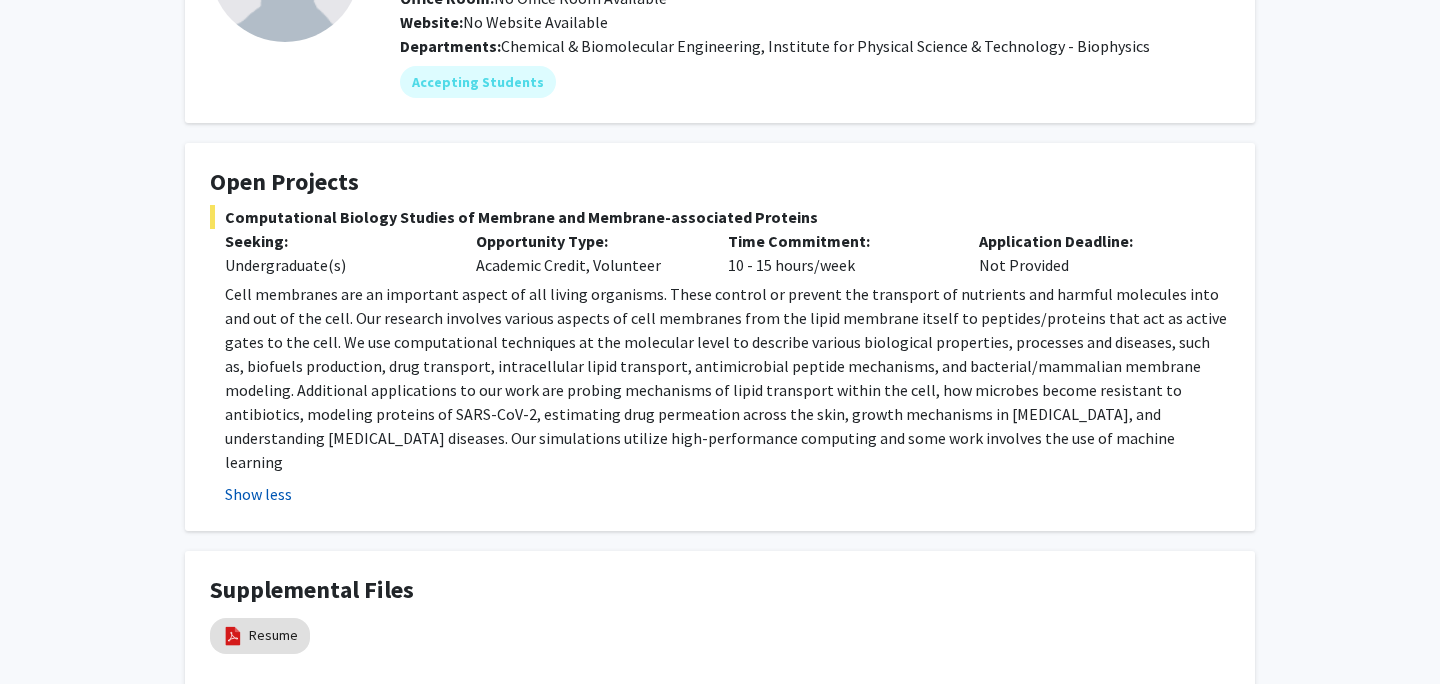 click on "Show less" 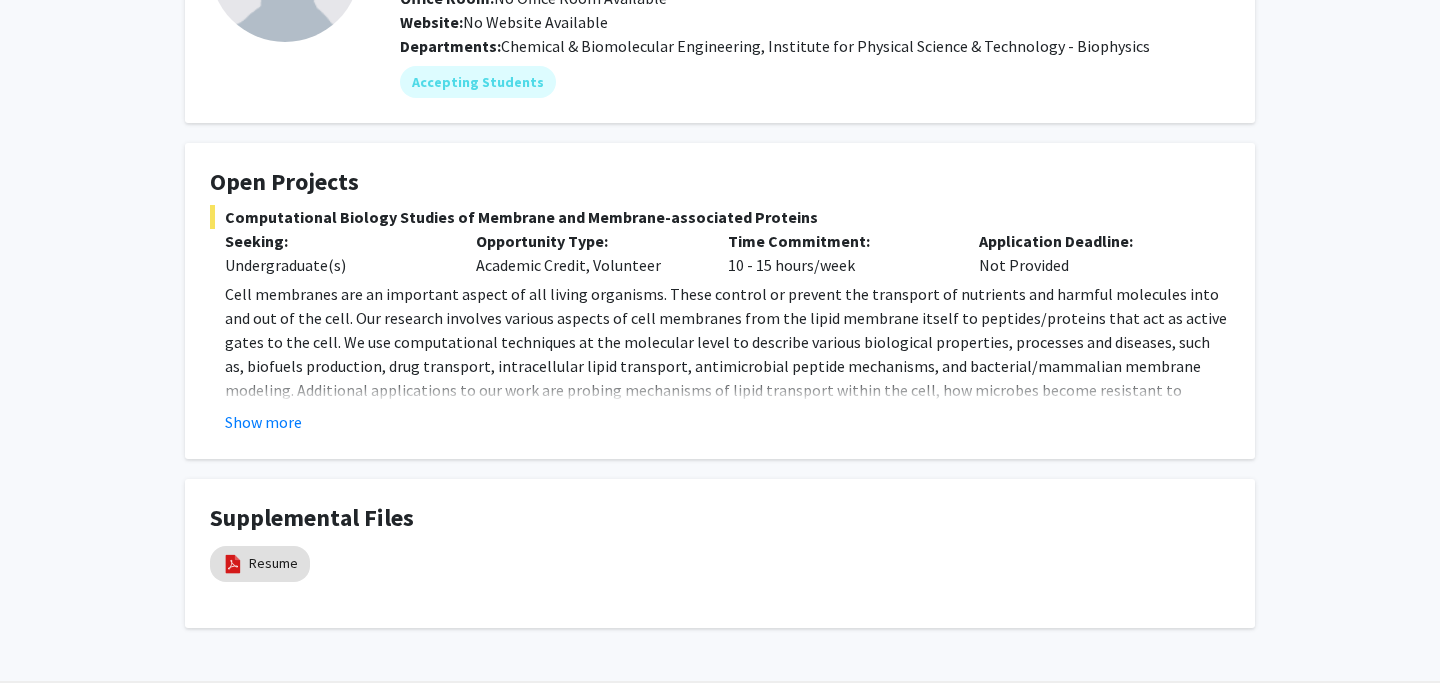click on "Open Projects  Computational Biology Studies of Membrane and Membrane-associated Proteins  Seeking: Undergraduate(s) Opportunity Type:  Academic Credit, Volunteer  Time Commitment:  10 - 15 hours/week  Application Deadline:  Not Provided  Show more" 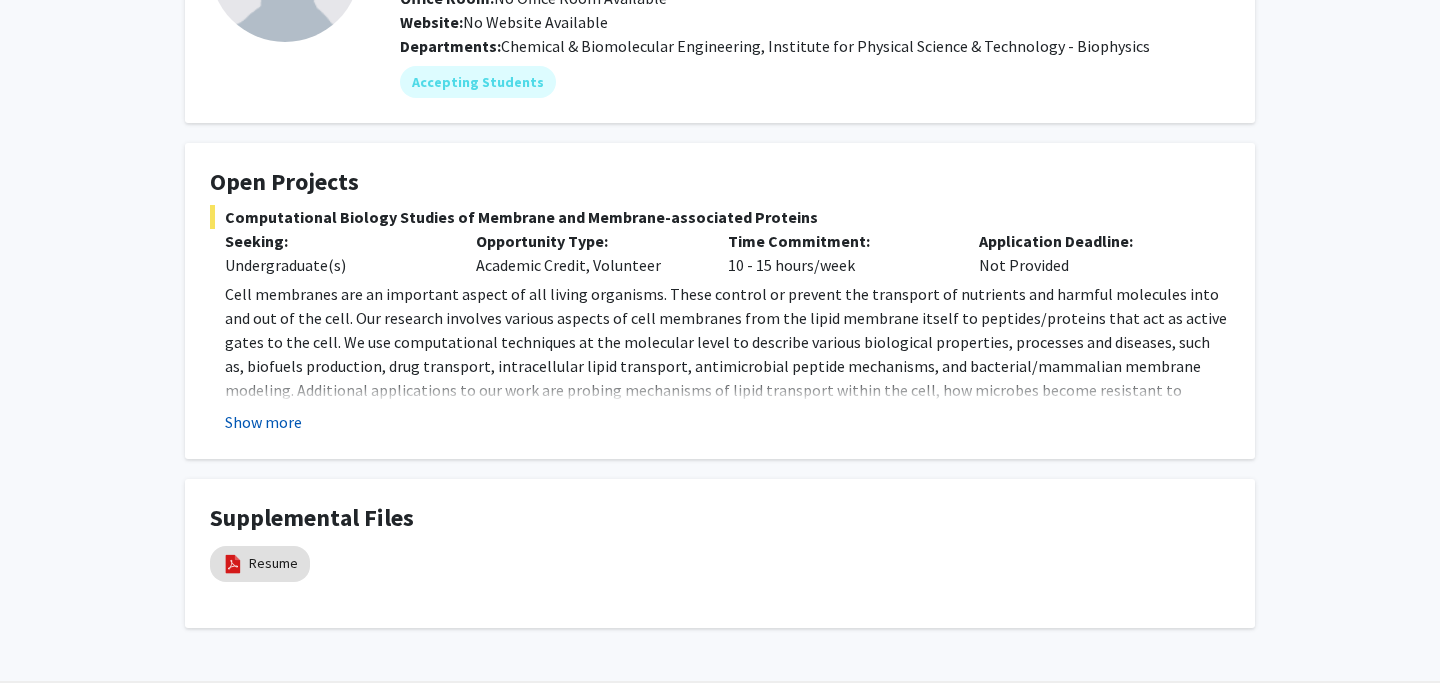 click on "Show more" 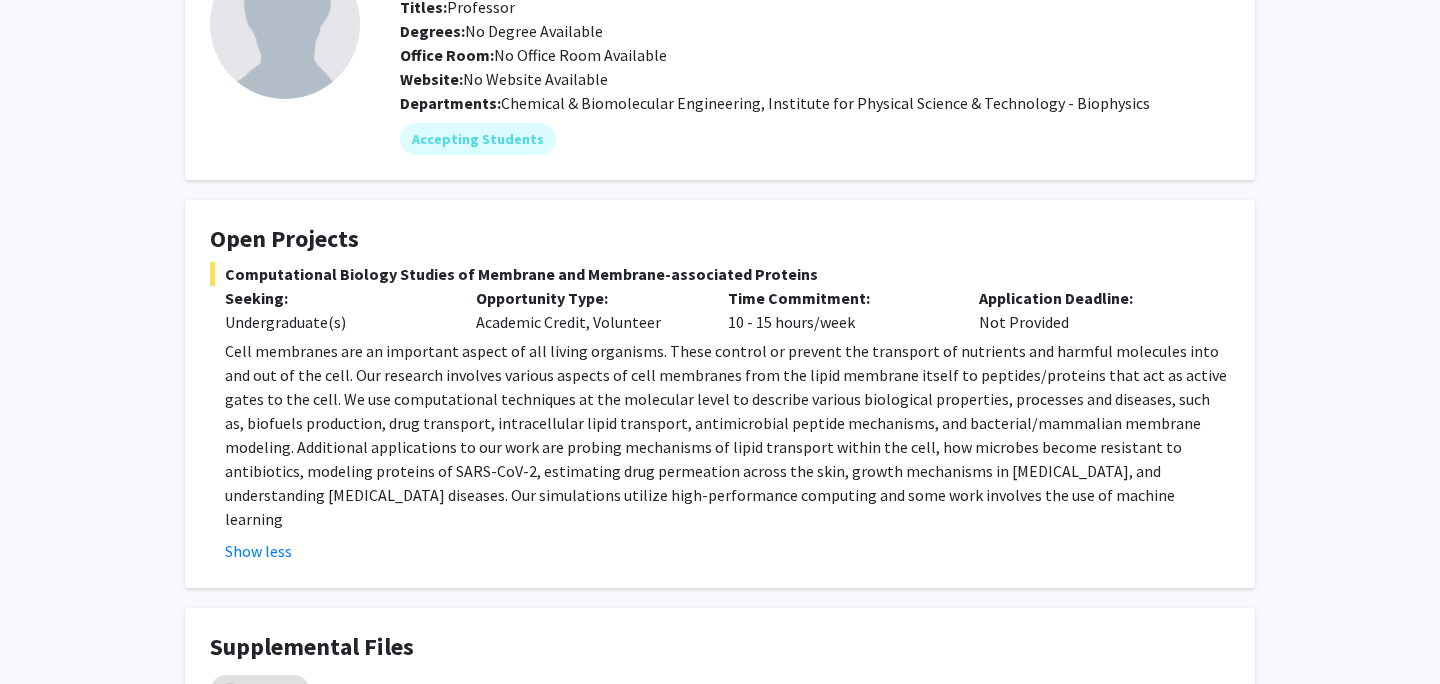 scroll, scrollTop: 0, scrollLeft: 0, axis: both 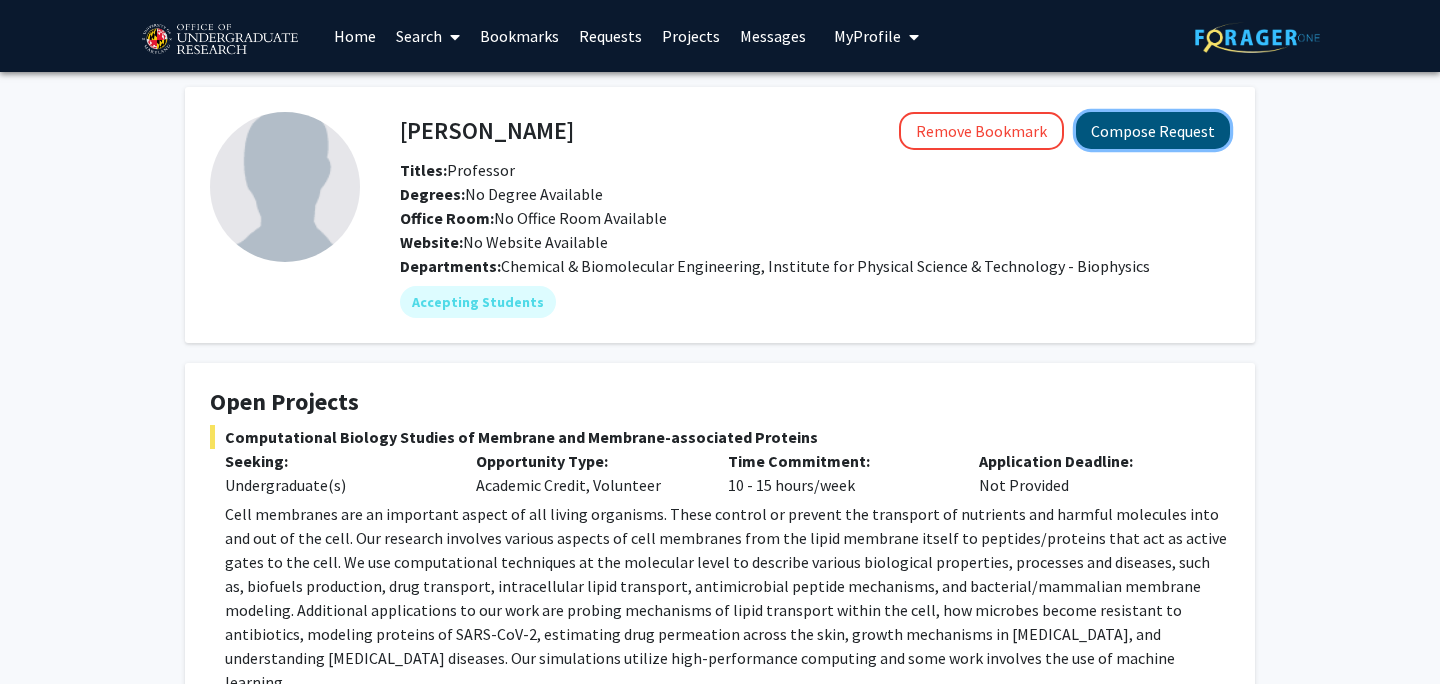 click on "Compose Request" 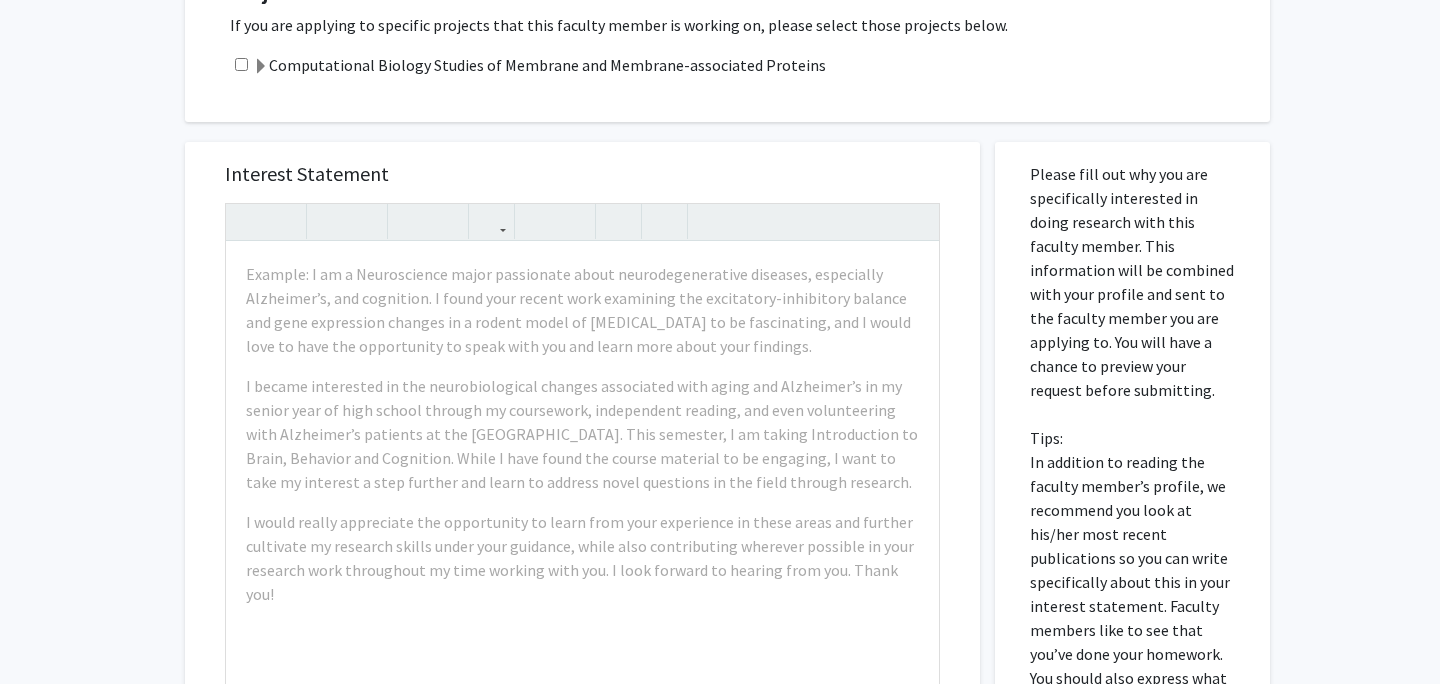 scroll, scrollTop: 417, scrollLeft: 0, axis: vertical 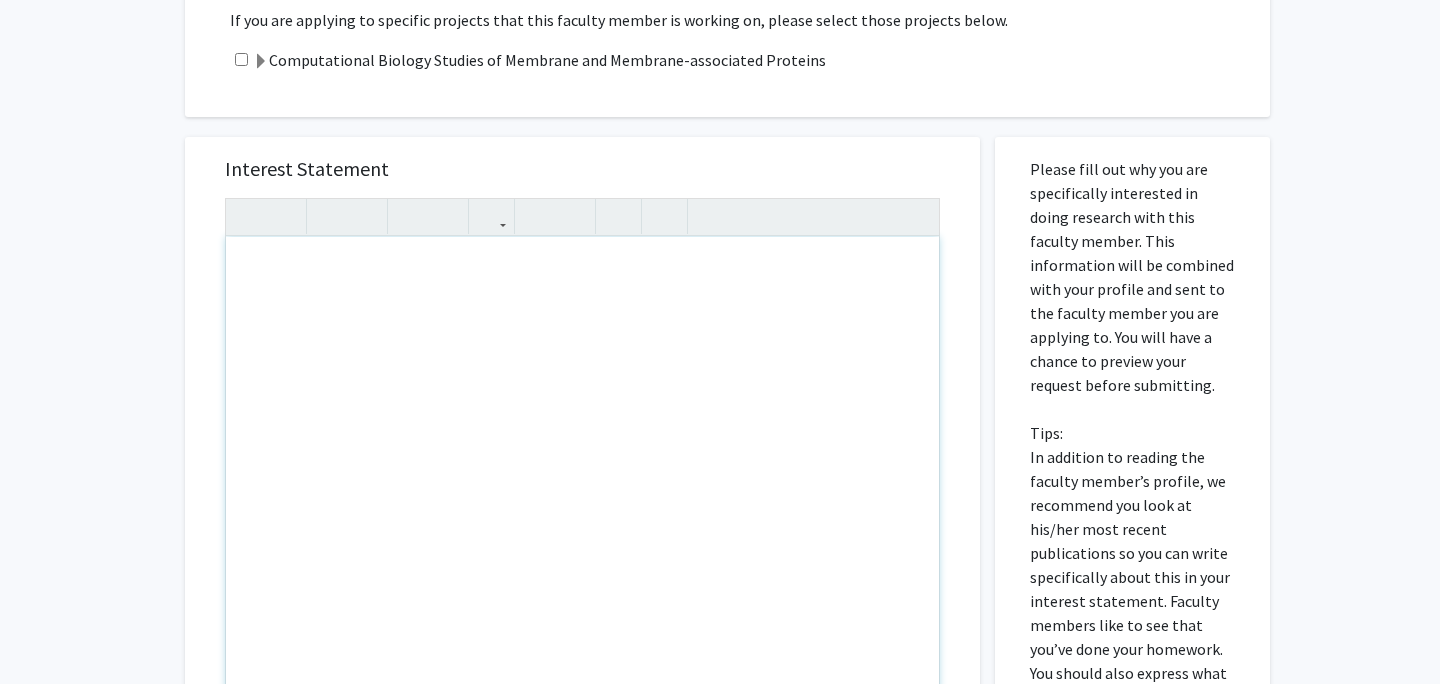 click on "All Requests  Request for Jeffery Klauda   Request for   Jeffery Klauda  Departments:  Chemical & Biomolecular Engineering, Institute for Physical Science & Technology - Biophysics  Projects  If you are applying to specific projects that this faculty member is working on, please select those projects below.   Computational Biology Studies of Membrane and Membrane-associated Proteins  Interest Statement Insert link Remove link Supplemental Files File Name Uploaded Date  University of Maryland Unofficial Transcript   07/20/2025   Cancel   Save   Preview & Submit   Please fill out why you are specifically interested in doing research with this faculty member. This information will be combined with your profile and sent to the faculty member you are applying to. You will have a chance to preview your request before submitting.   Tips:" 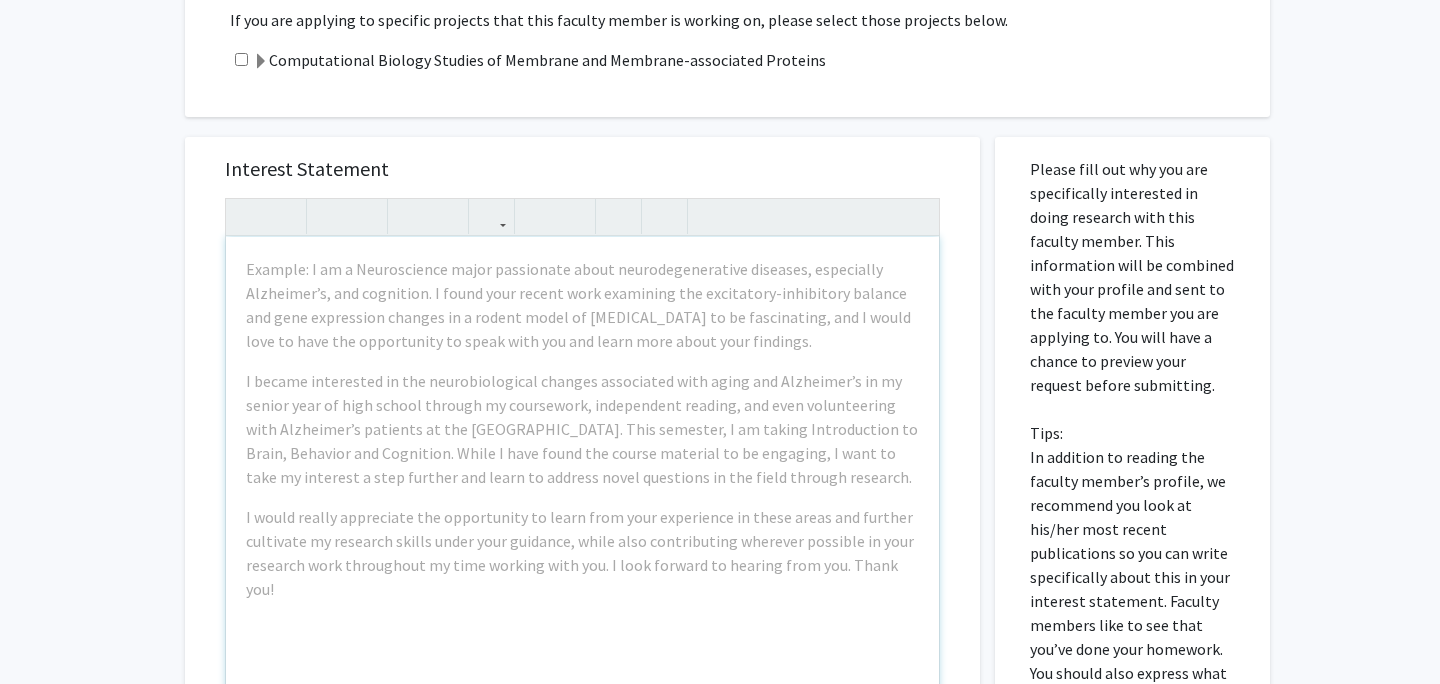 drag, startPoint x: 192, startPoint y: 249, endPoint x: 0, endPoint y: 303, distance: 199.44925 